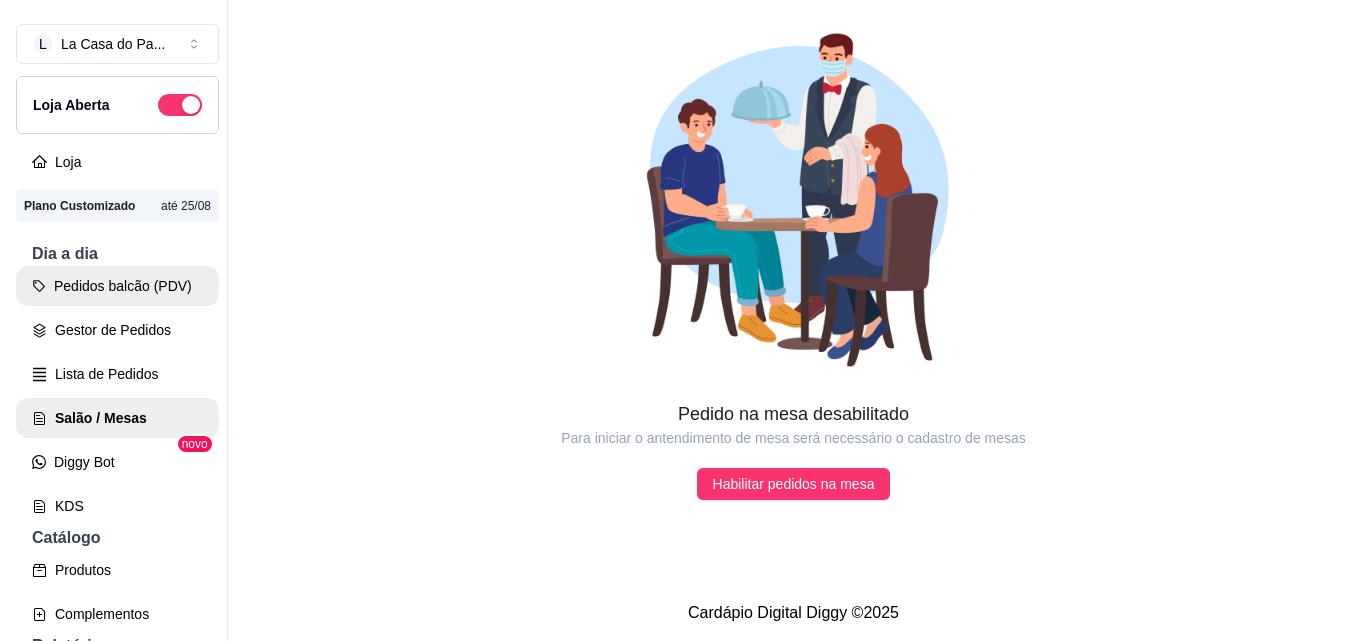 scroll, scrollTop: 0, scrollLeft: 0, axis: both 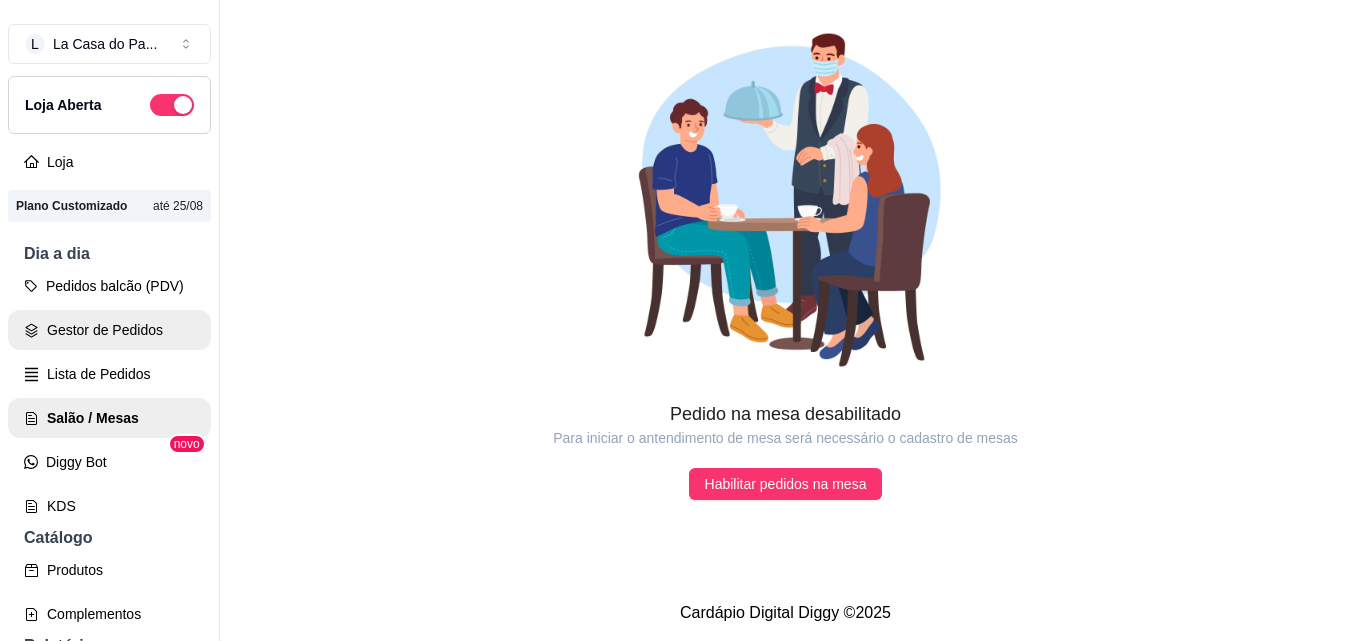 click on "Gestor de Pedidos" at bounding box center (109, 330) 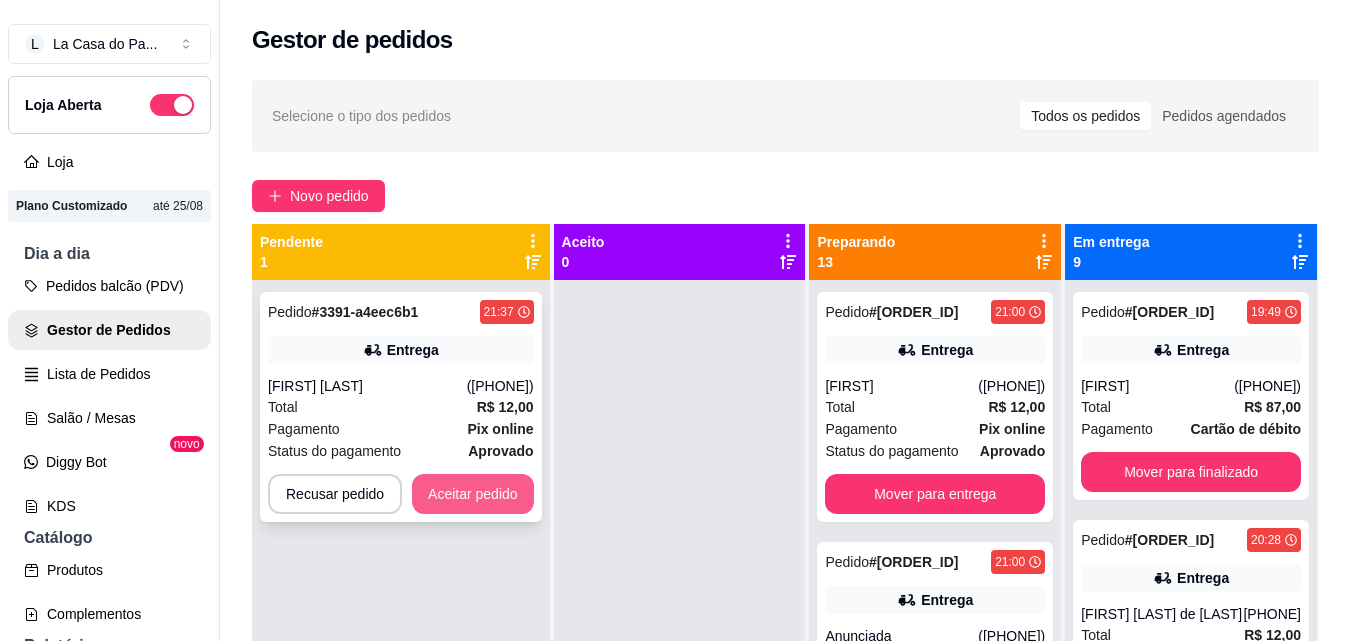 click on "Aceitar pedido" at bounding box center (473, 494) 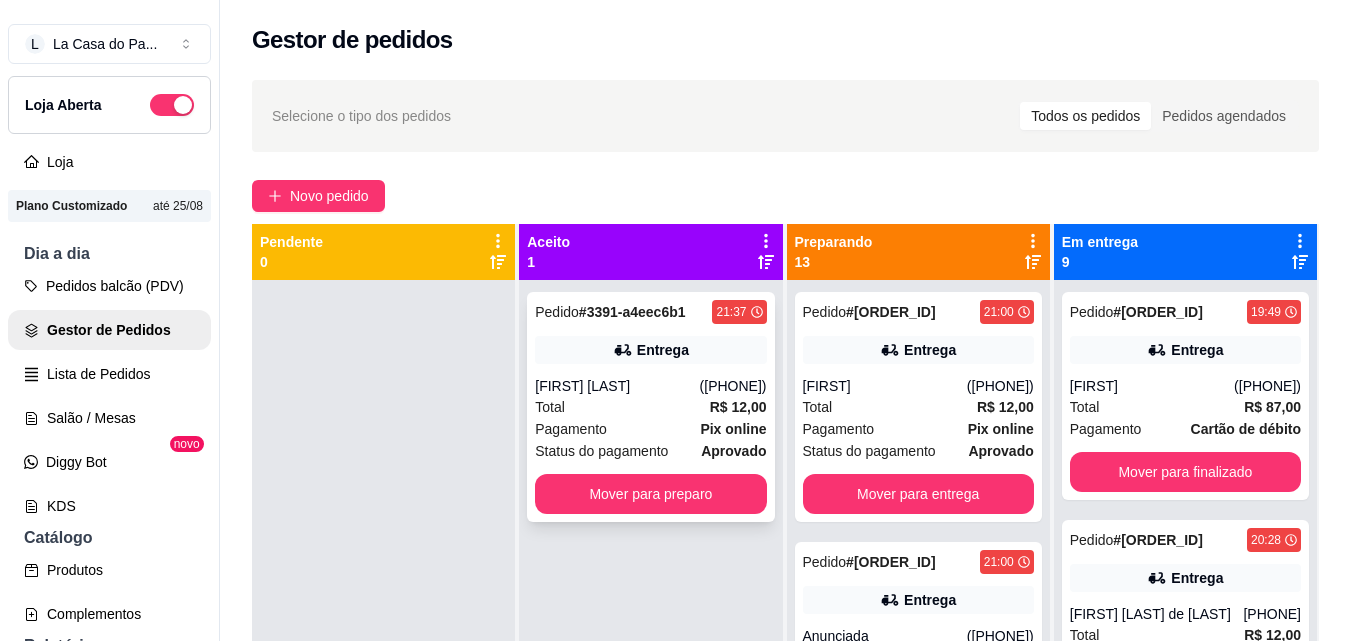click on "Pedido  # [ORDER_ID] [TIME] Entrega [FIRST] [LAST] ([PHONE]) Total R$ 12,00 Pagamento Pix online Status do pagamento aprovado Mover para preparo" at bounding box center [650, 407] 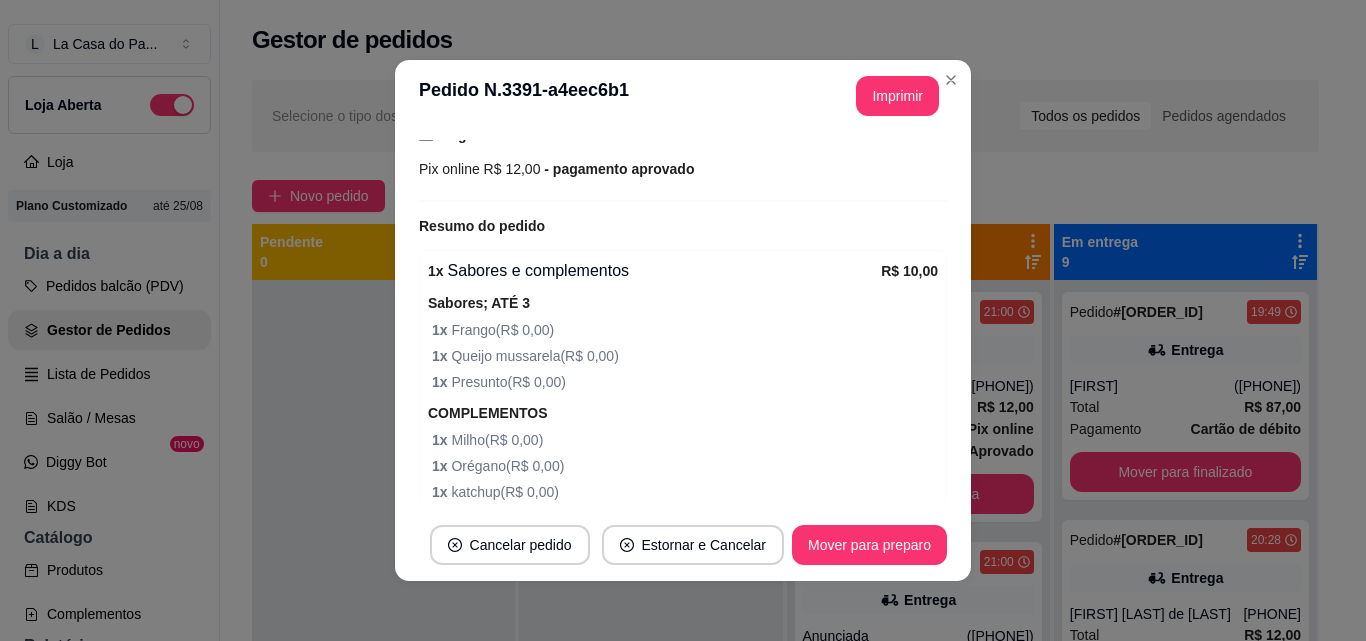 scroll, scrollTop: 0, scrollLeft: 0, axis: both 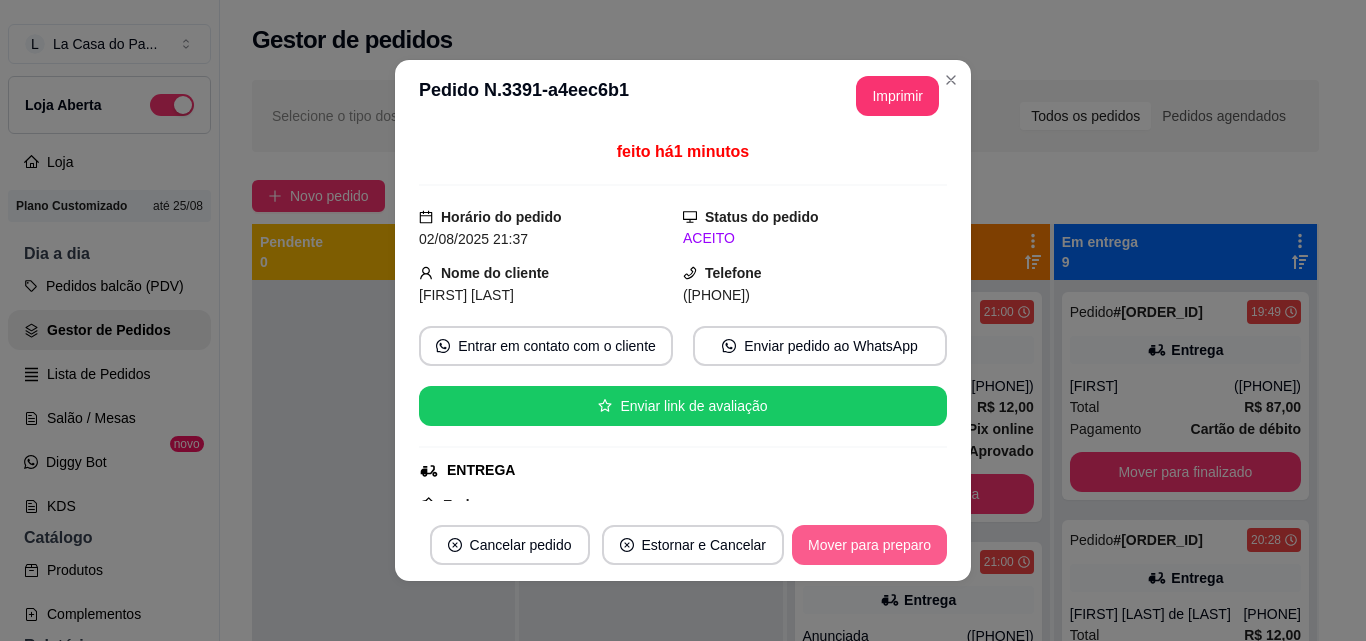 click on "Mover para preparo" at bounding box center [869, 545] 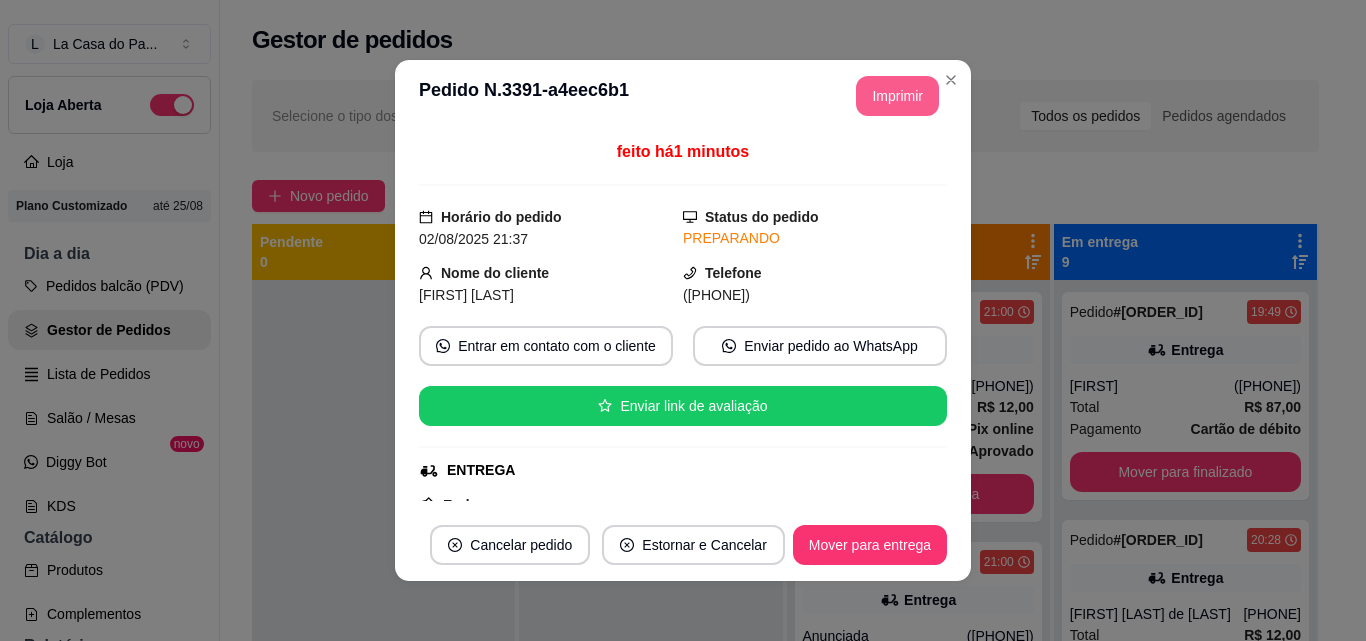click on "Imprimir" at bounding box center [897, 96] 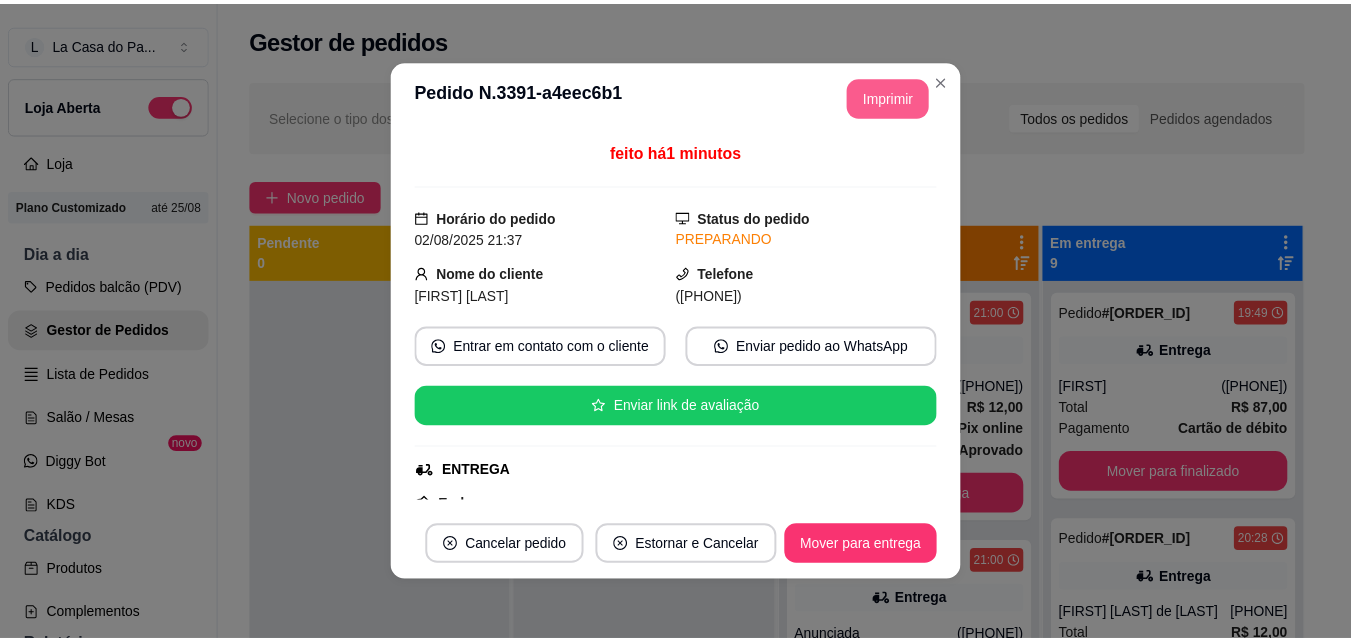 scroll, scrollTop: 0, scrollLeft: 0, axis: both 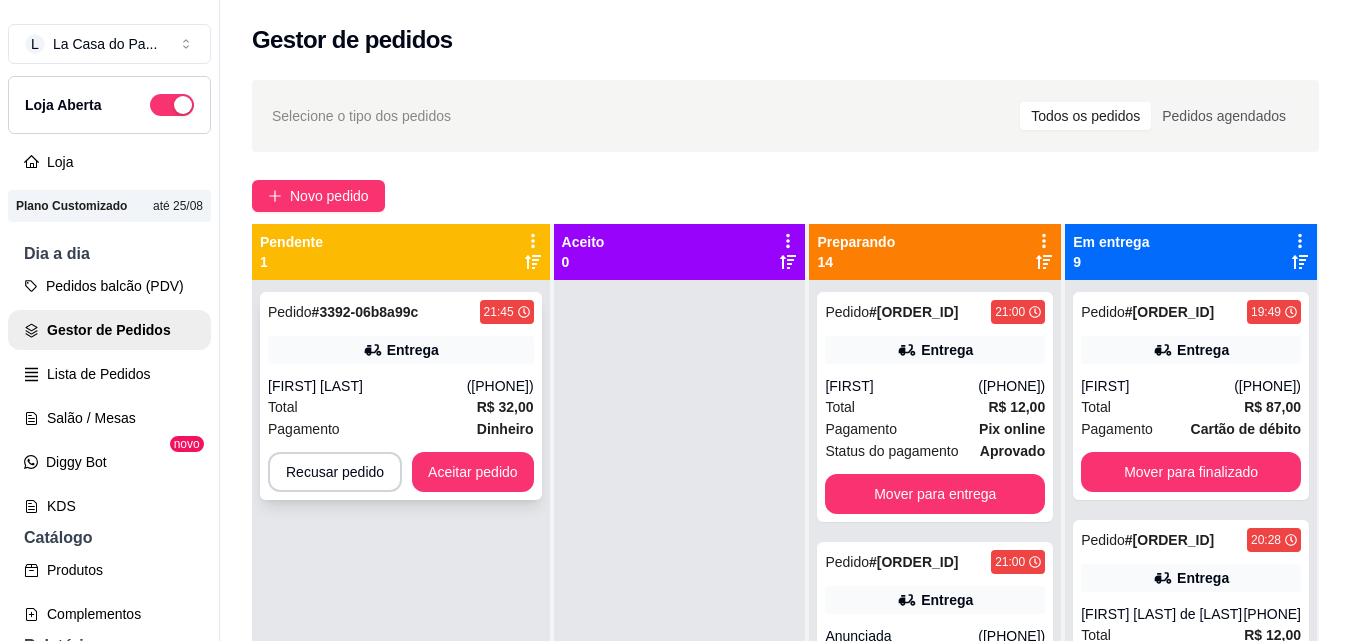 click on "Pedido  # [ORDER_ID] [TIME] Entrega [FIRST]  ([PHONE]) Total R$ 32,00 Pagamento Dinheiro Recusar pedido Aceitar pedido" at bounding box center (401, 396) 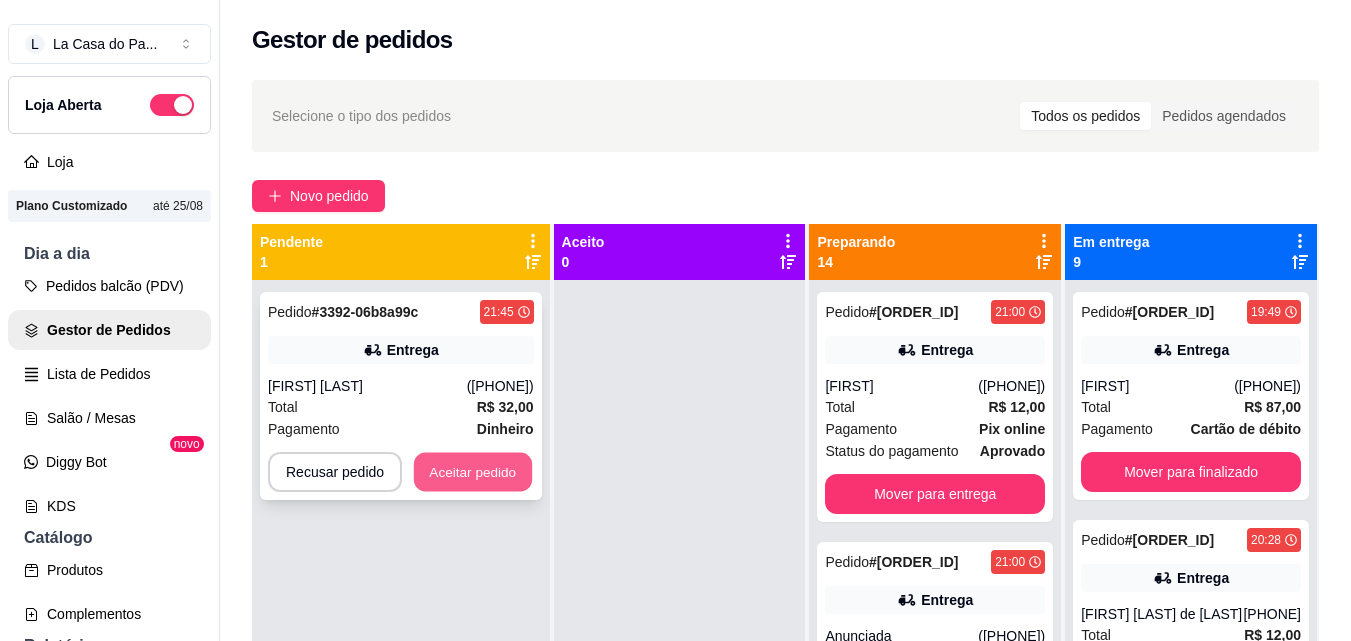 click on "Aceitar pedido" at bounding box center [473, 472] 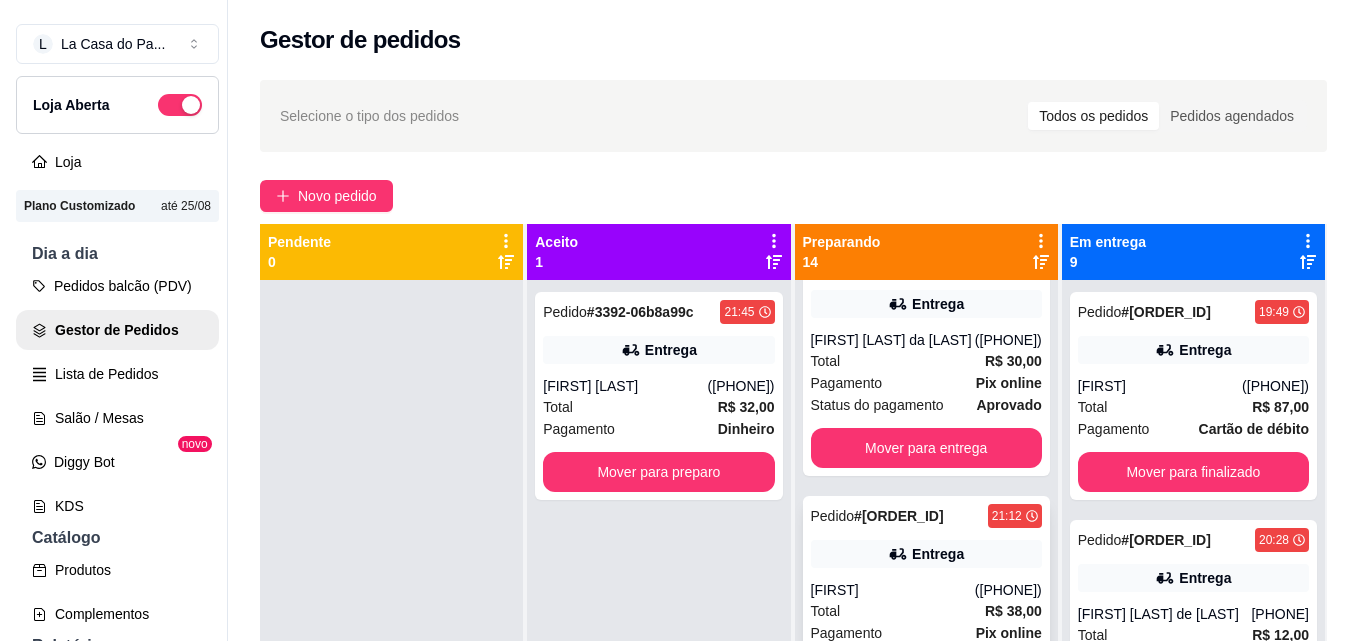 scroll, scrollTop: 800, scrollLeft: 0, axis: vertical 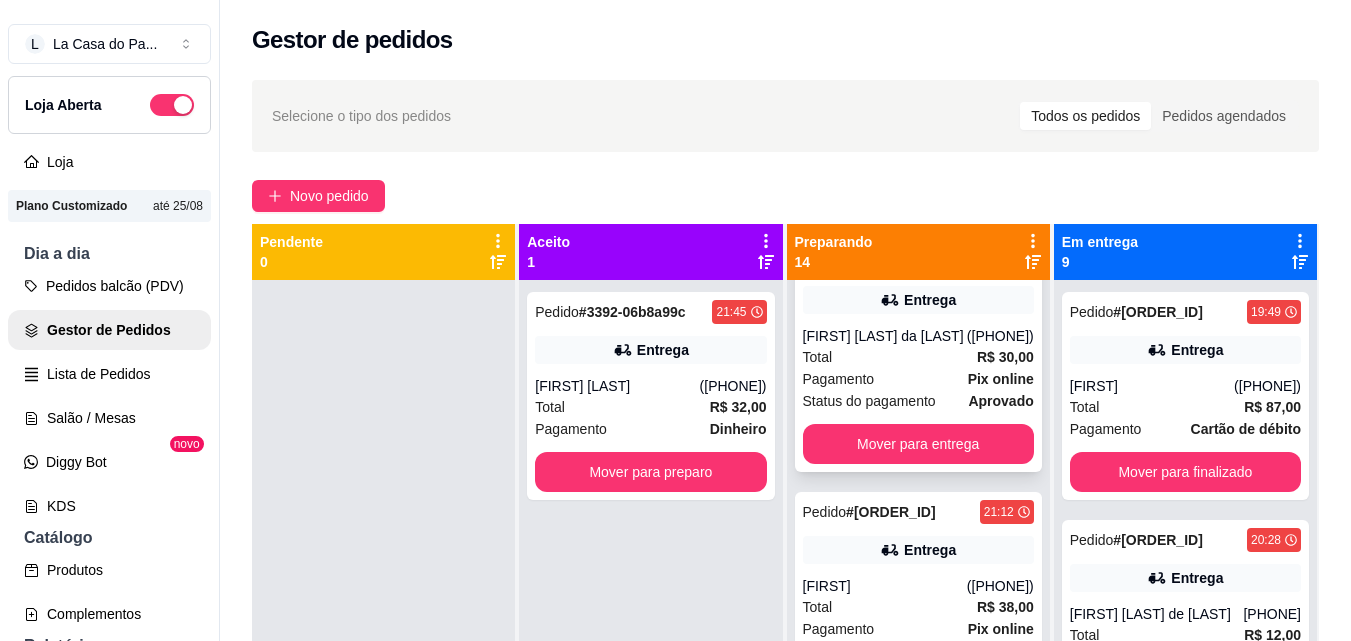 click on "([PHONE])" at bounding box center [1000, 336] 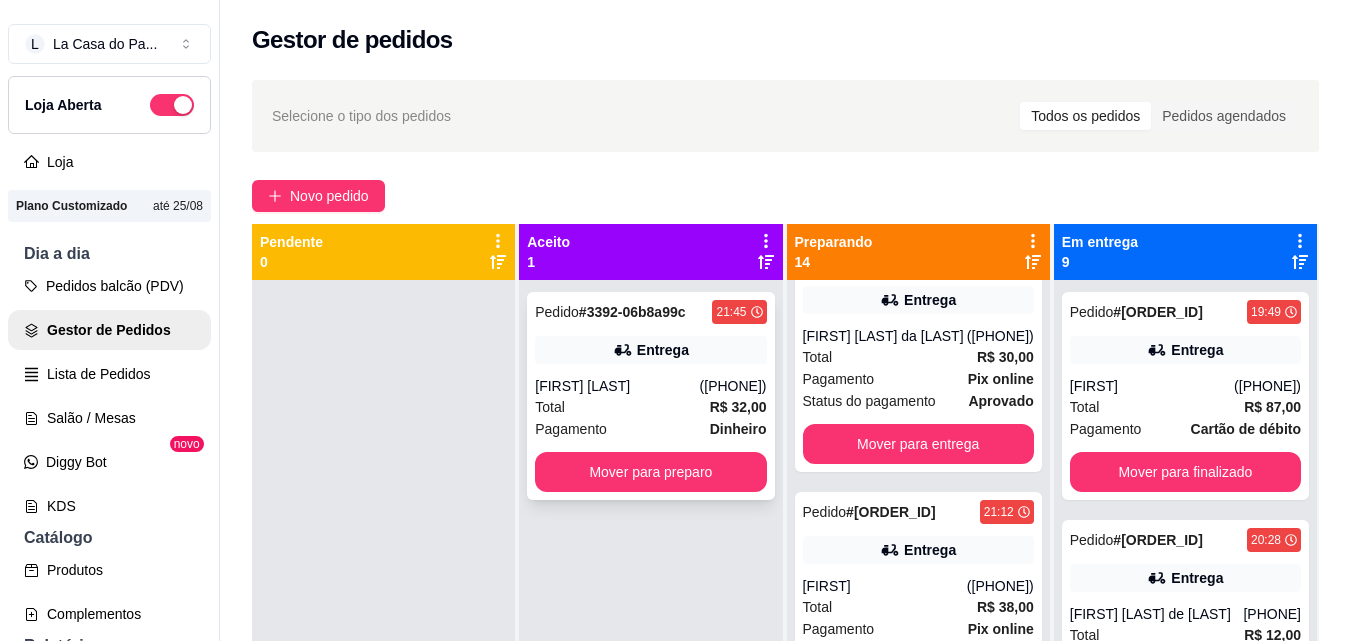 click on "Total R$ 32,00" at bounding box center (650, 407) 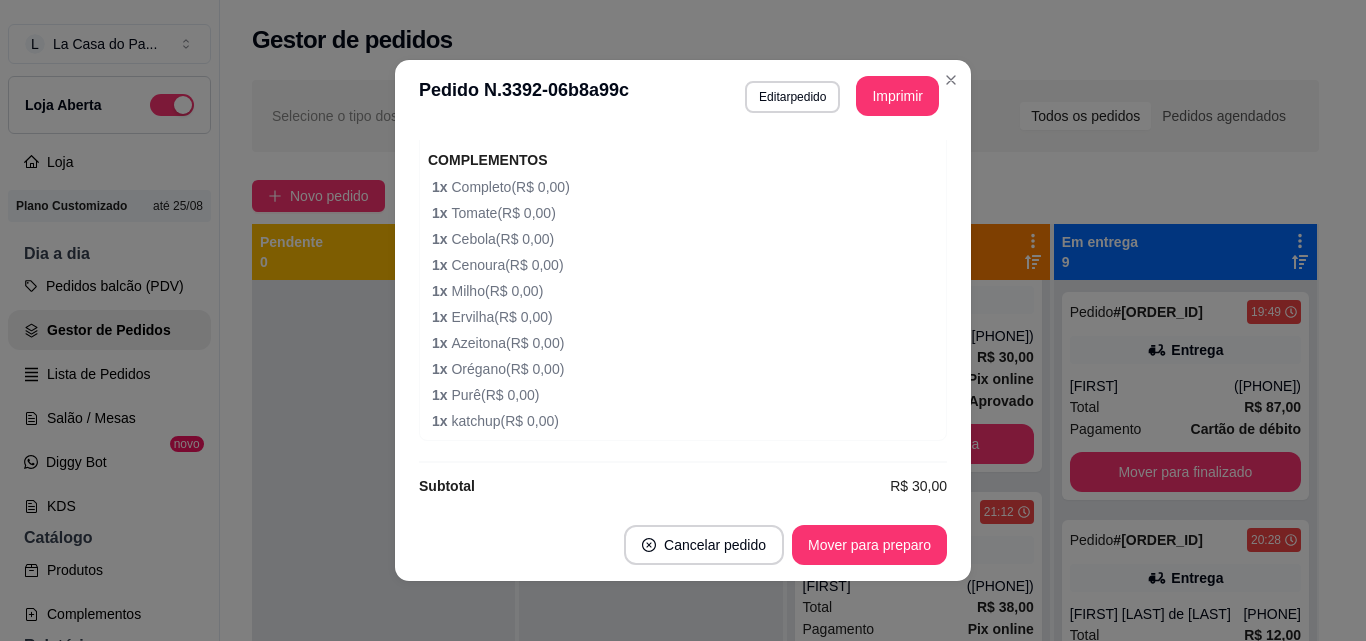 scroll, scrollTop: 1746, scrollLeft: 0, axis: vertical 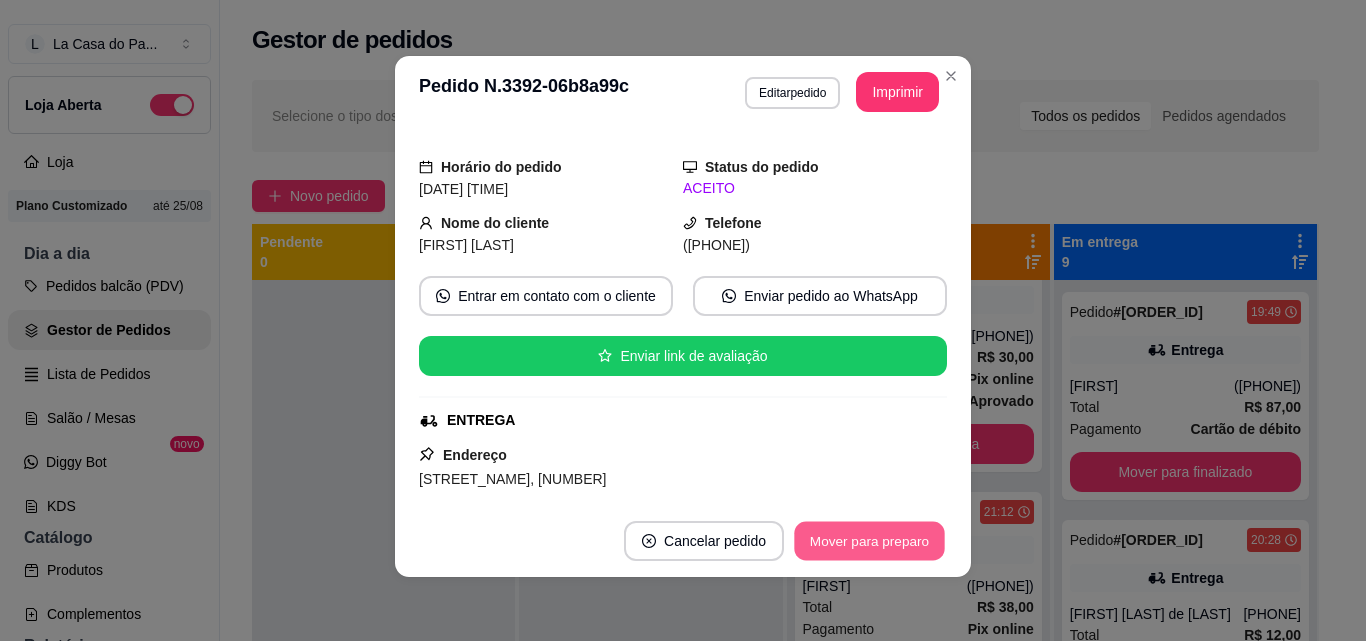 click on "Mover para preparo" at bounding box center [869, 541] 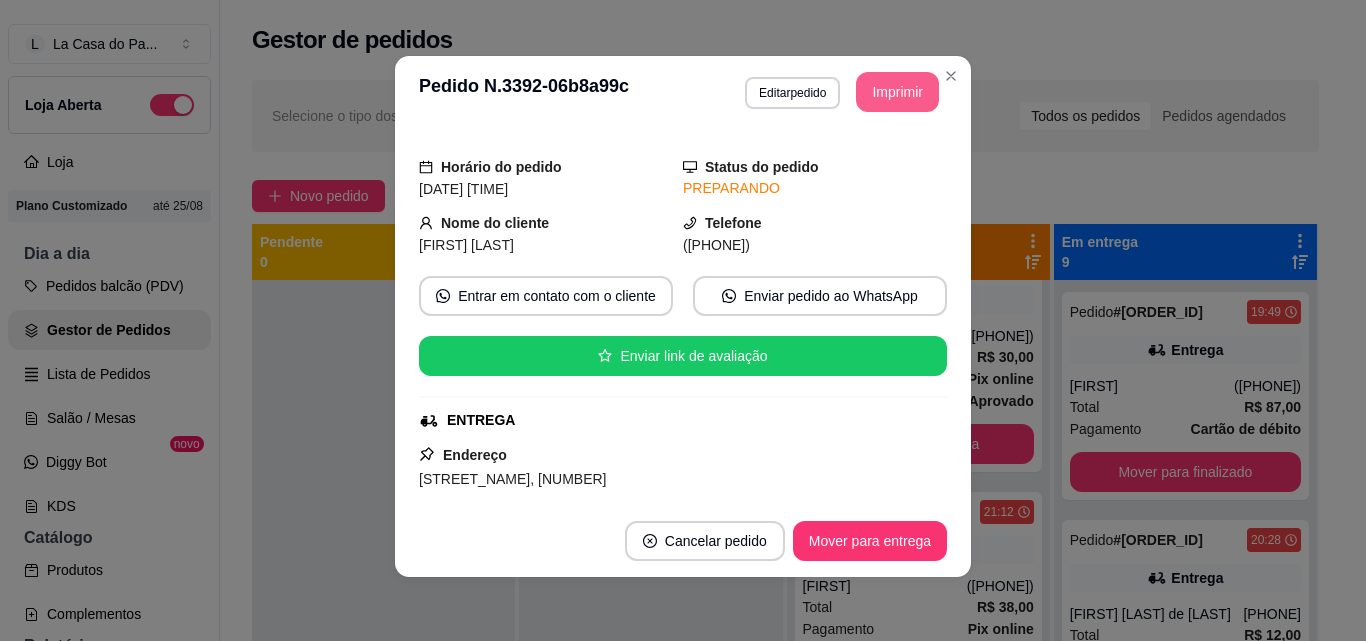 click on "Imprimir" at bounding box center (897, 92) 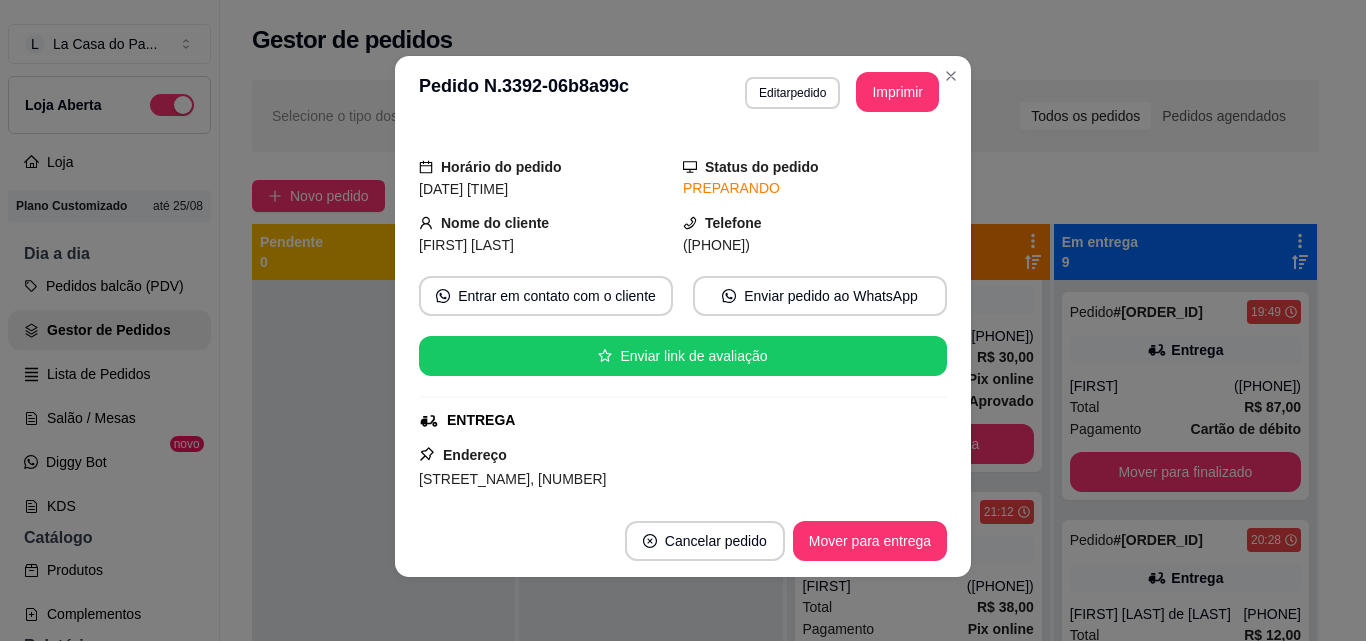 scroll, scrollTop: 0, scrollLeft: 0, axis: both 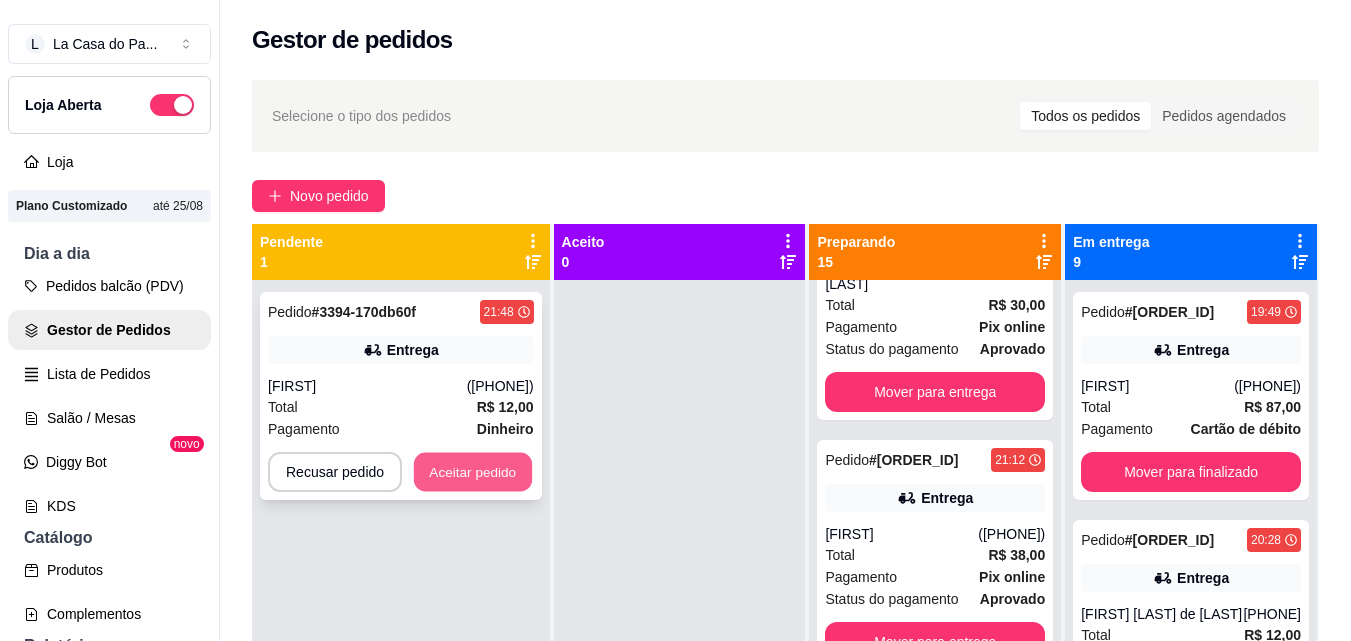 click on "Aceitar pedido" at bounding box center [473, 472] 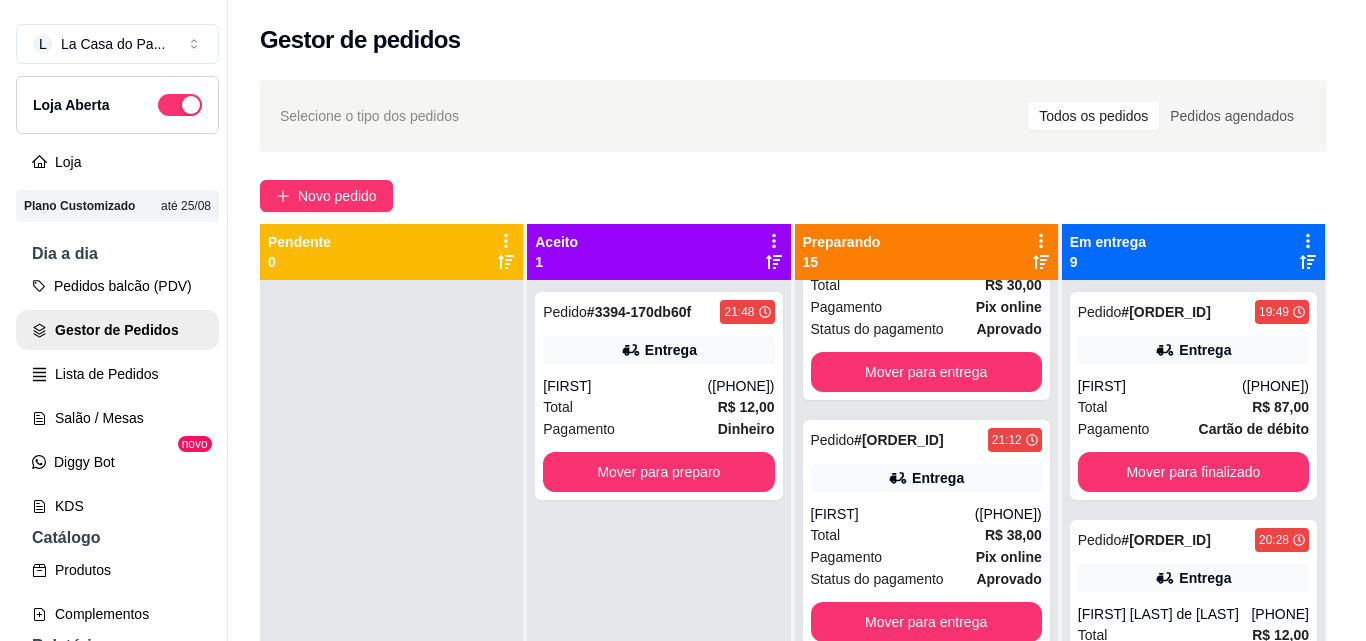 scroll, scrollTop: 800, scrollLeft: 0, axis: vertical 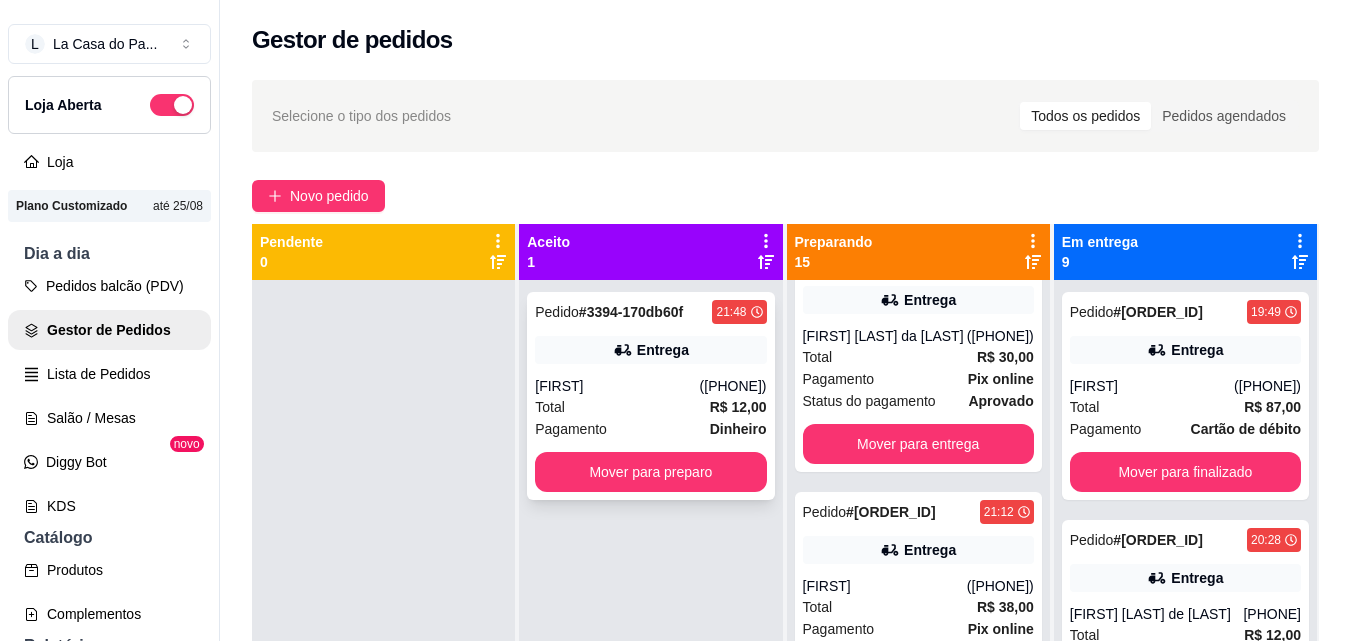 click on "Entrega" at bounding box center [663, 350] 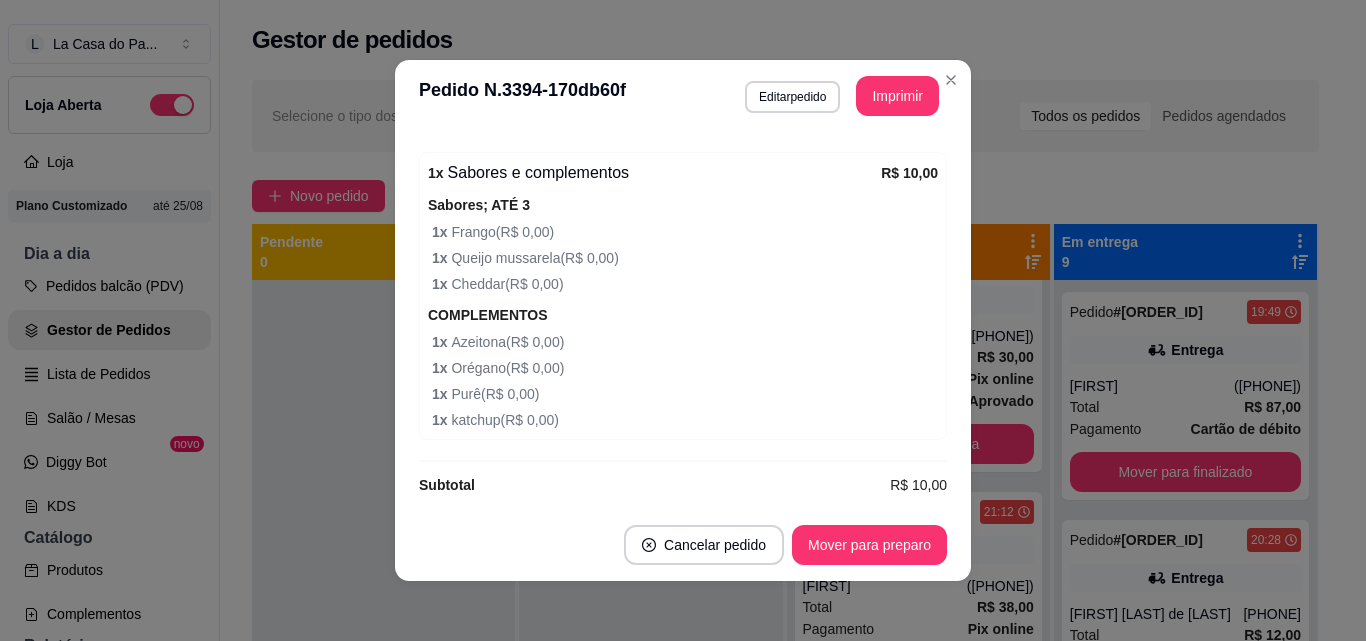 scroll, scrollTop: 706, scrollLeft: 0, axis: vertical 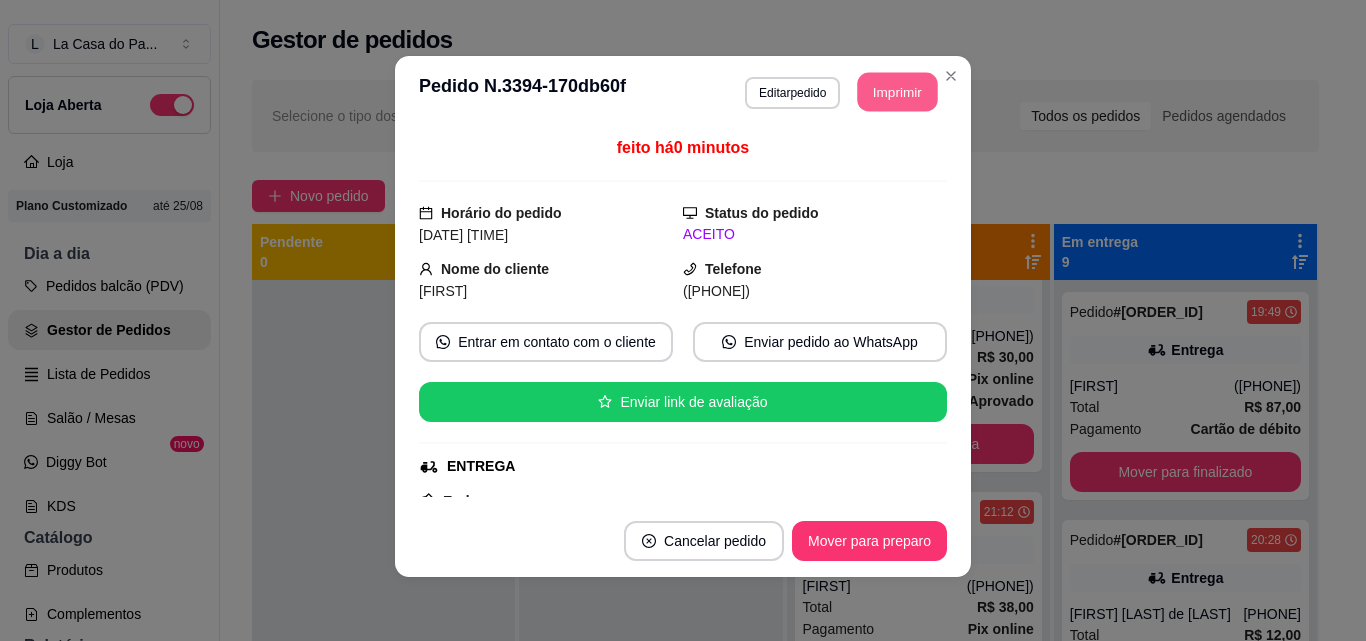 click on "Imprimir" at bounding box center (898, 92) 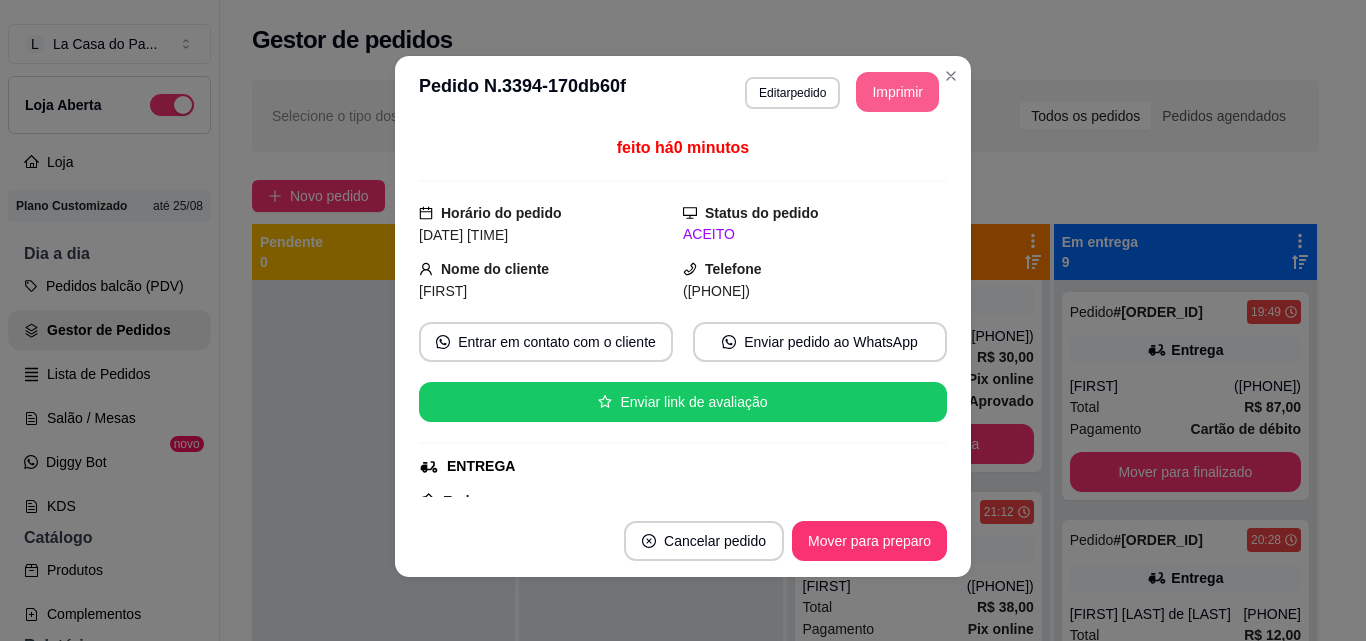 scroll, scrollTop: 0, scrollLeft: 0, axis: both 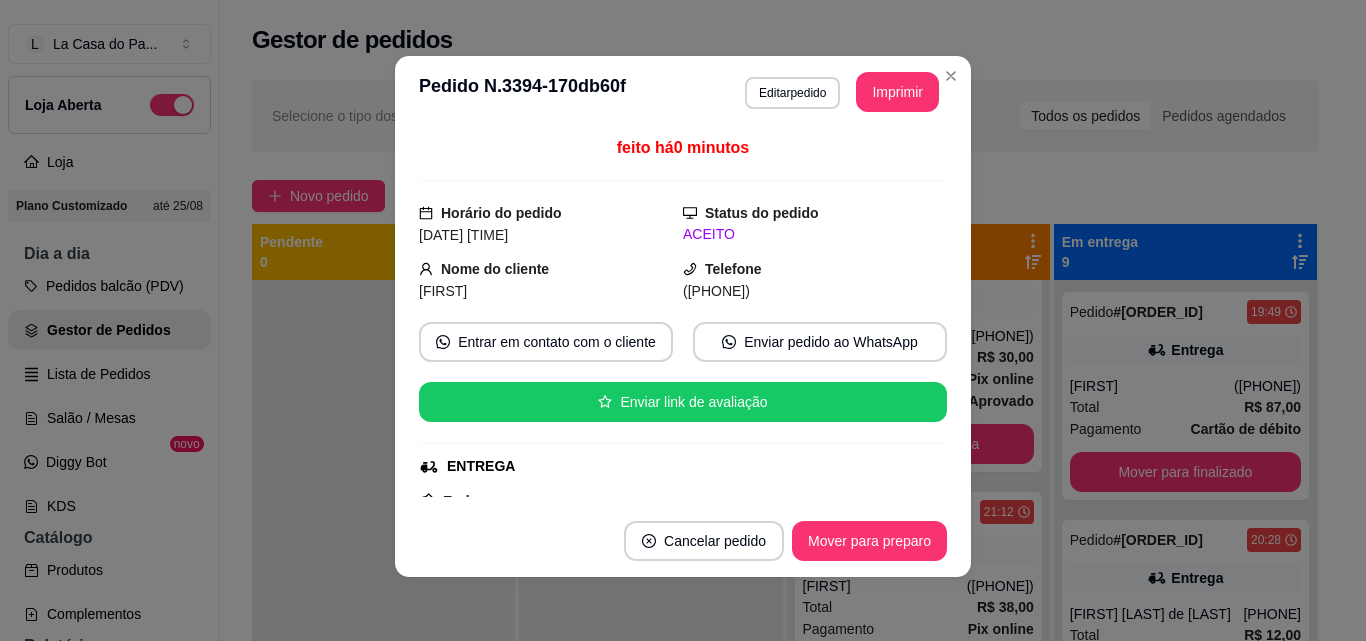 click on "Gestor de pedidos" at bounding box center (785, 34) 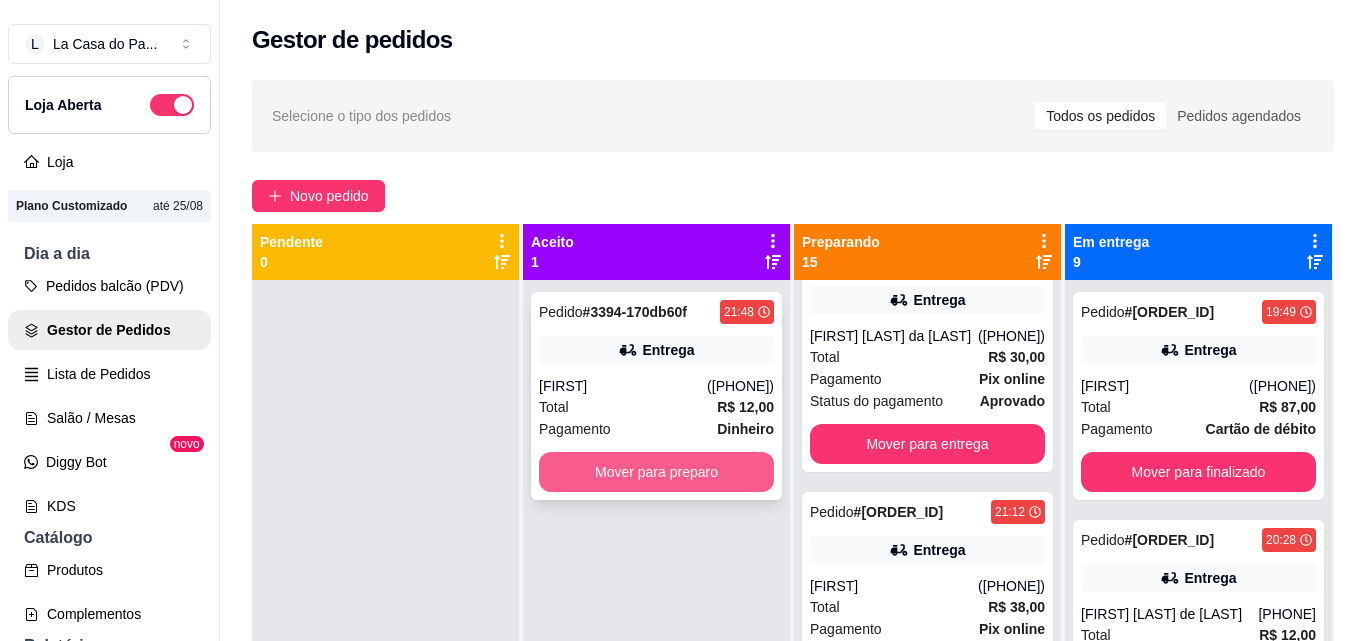 click on "Mover para preparo" at bounding box center [656, 472] 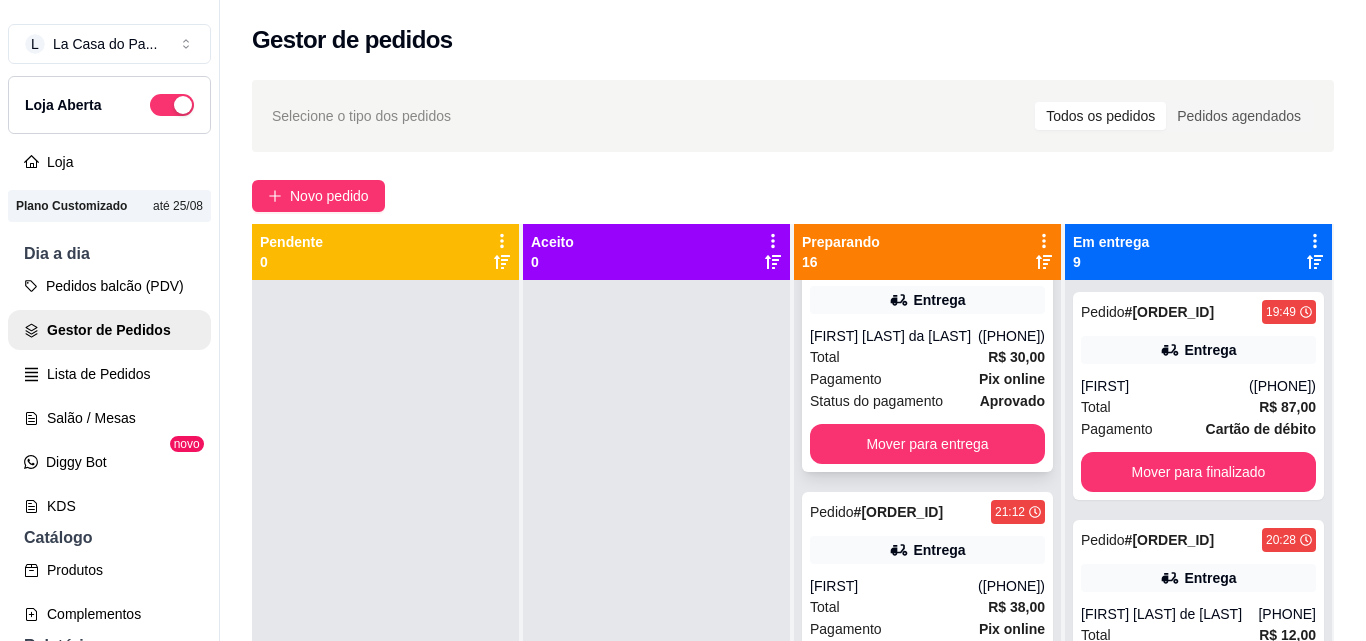 click on "Pedido  # [ORDER_ID] [TIME] Entrega [FIRST] [LAST] da [LAST]  ([PHONE]) Total R$ 30,00 Pagamento Pix online Status do pagamento aprovado Mover para entrega" at bounding box center (927, 357) 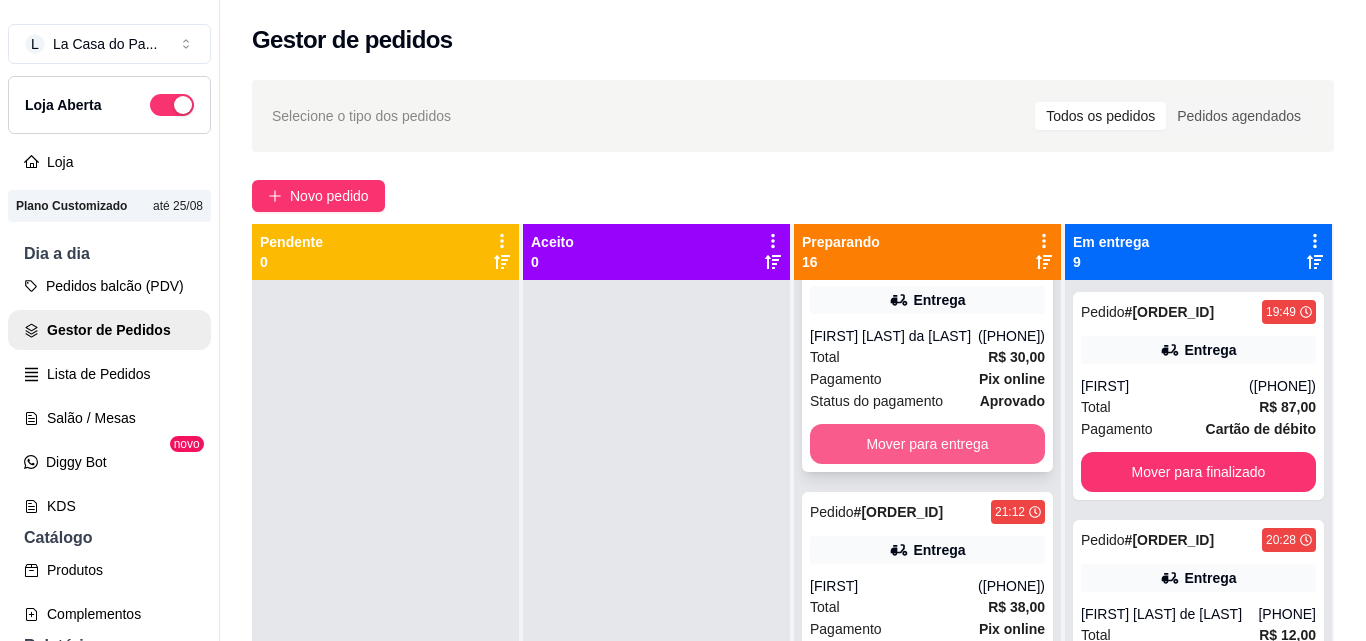 click on "Mover para entrega" at bounding box center (927, 444) 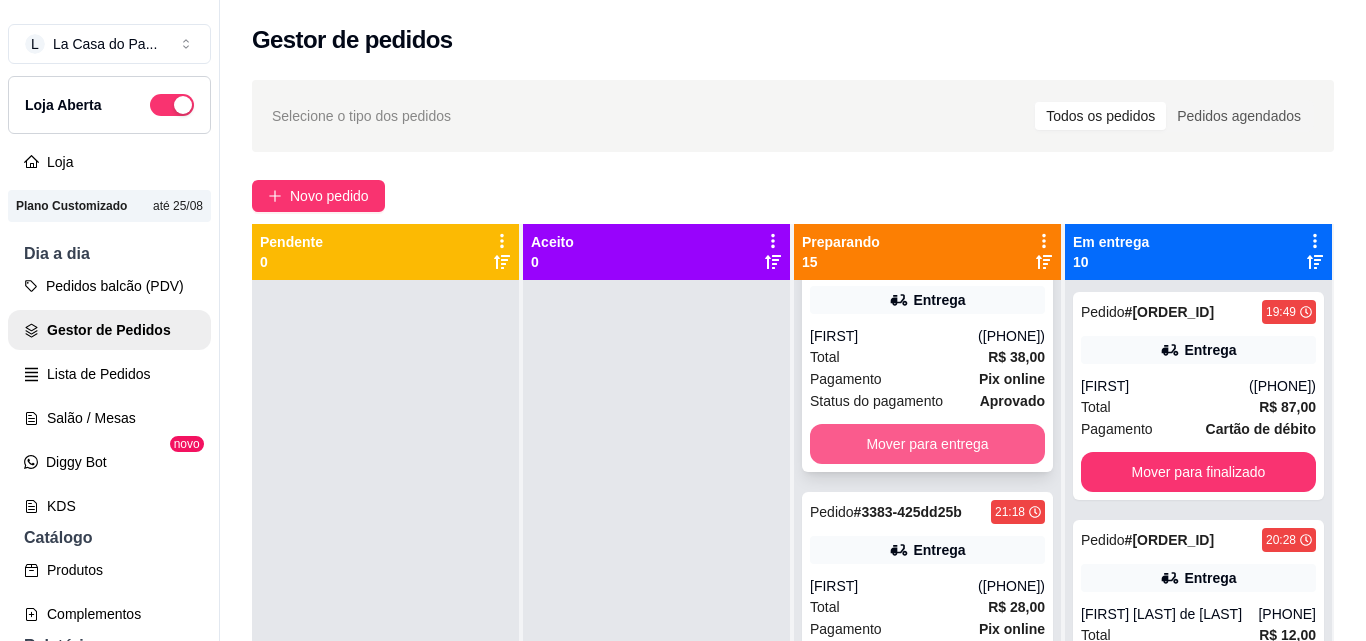 click on "Mover para entrega" at bounding box center [927, 444] 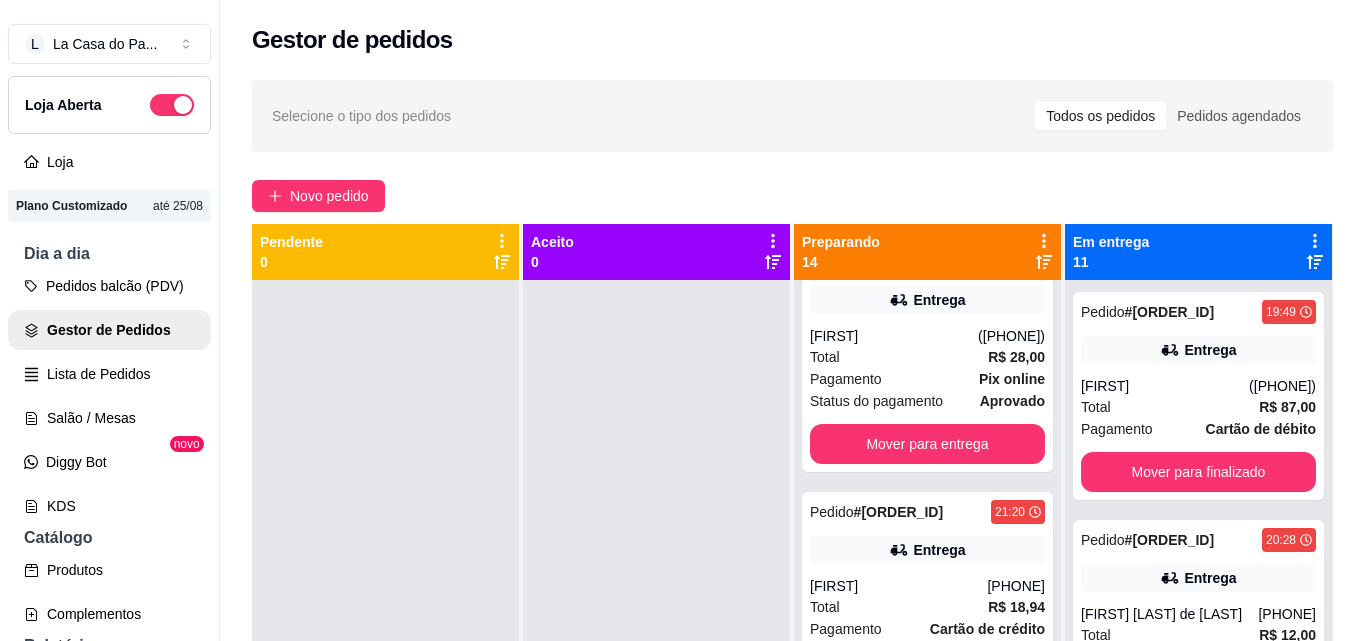 click on "Mover para entrega" at bounding box center (927, 194) 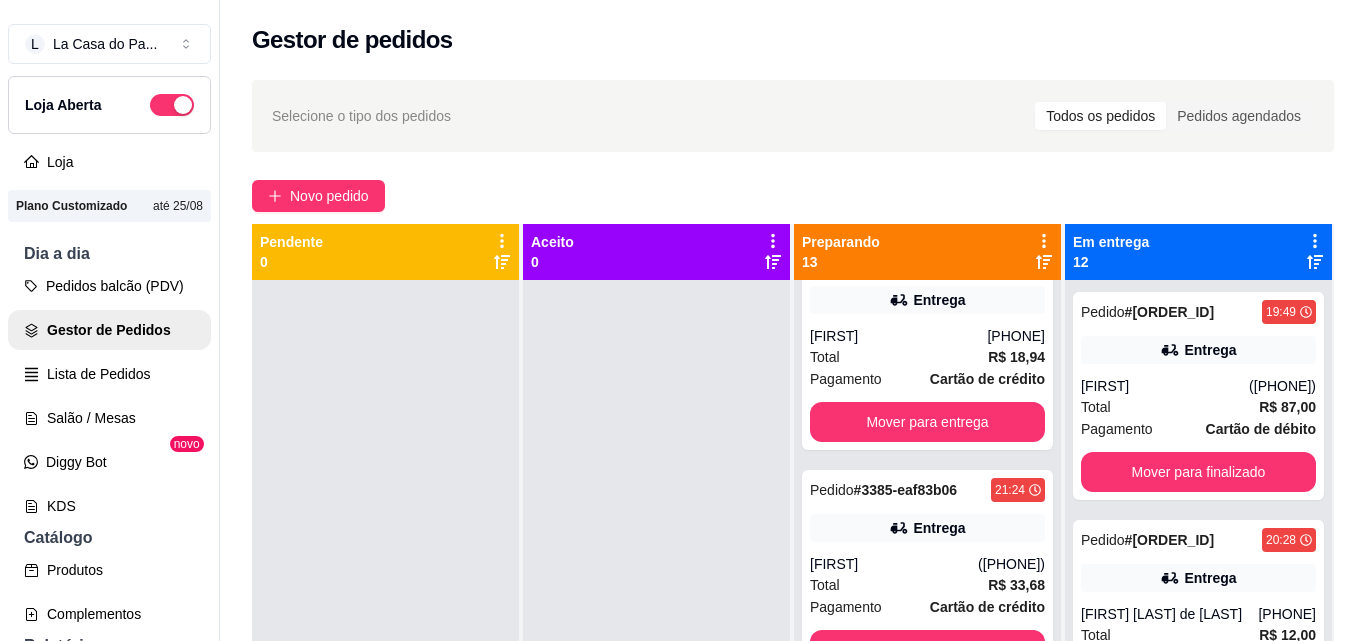 click on "Mover para entrega" at bounding box center [928, -306] 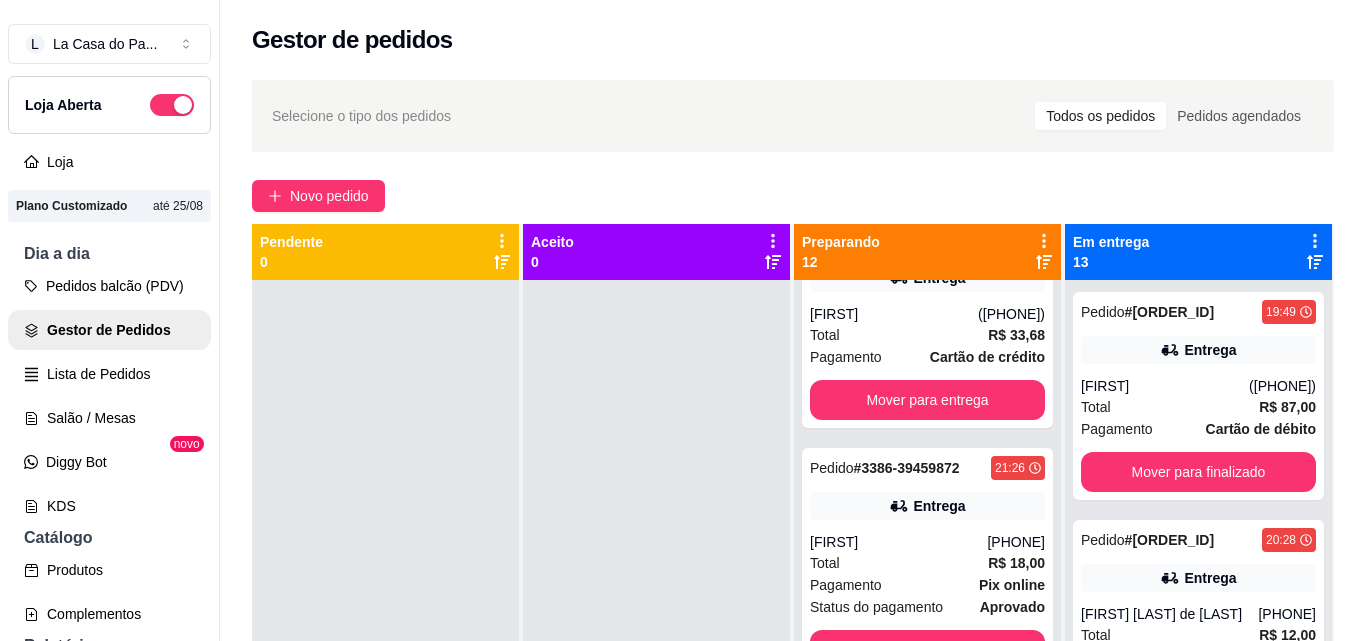 click on "Mover para entrega" at bounding box center [927, -306] 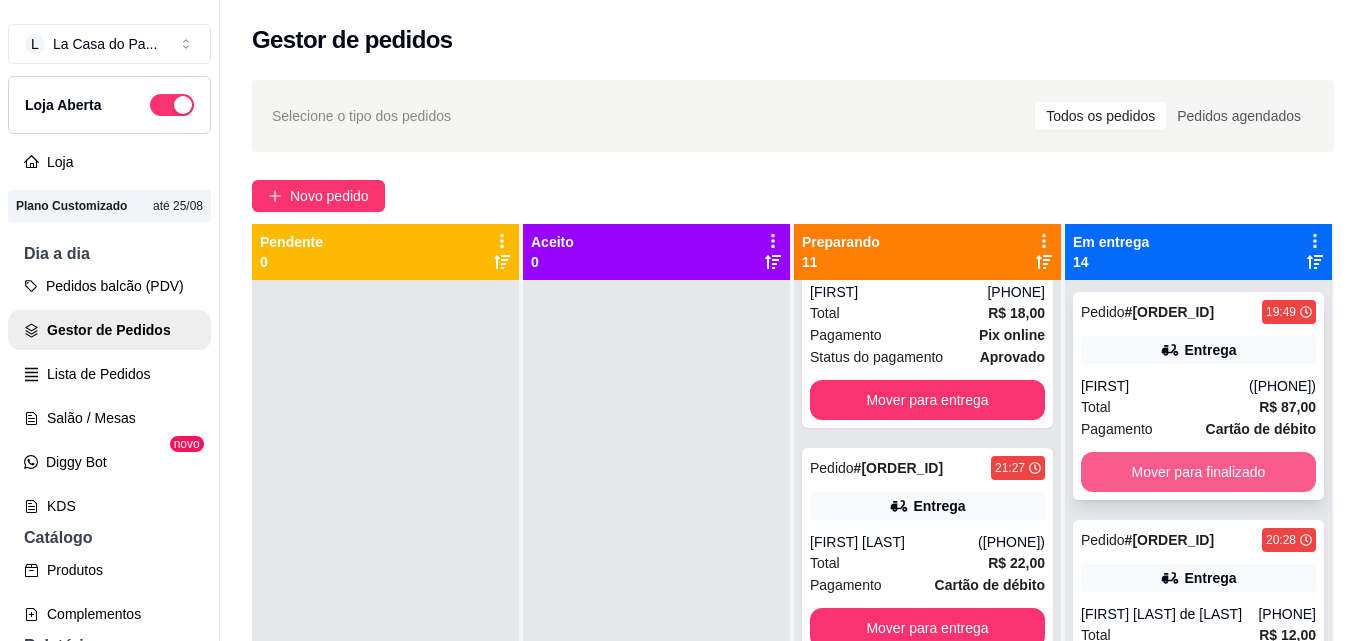 click on "Mover para finalizado" at bounding box center (1198, 472) 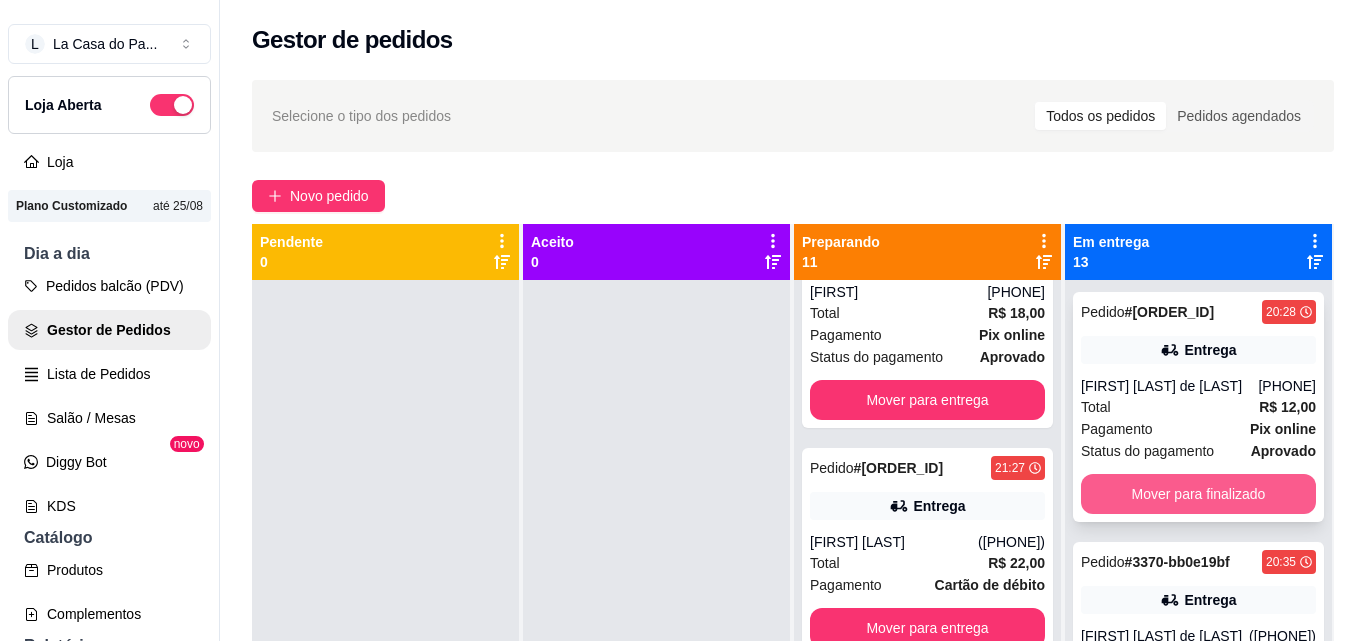 click on "Mover para finalizado" at bounding box center (1198, 494) 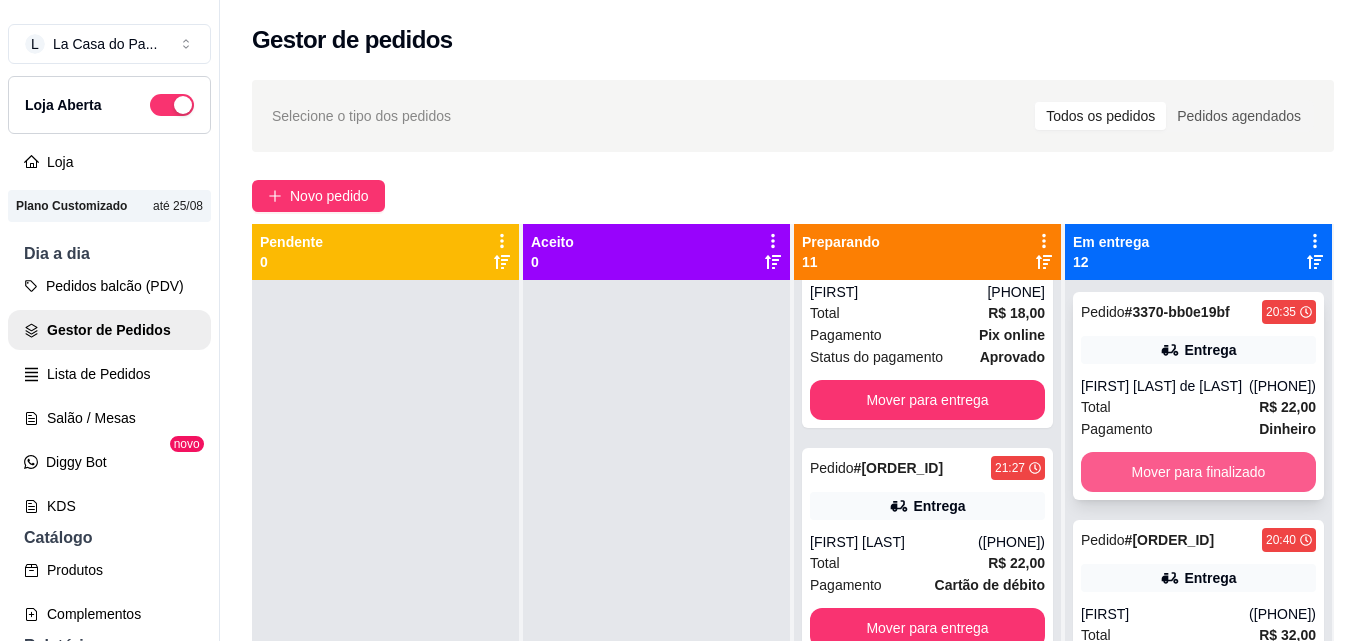 click on "Mover para finalizado" at bounding box center (1198, 472) 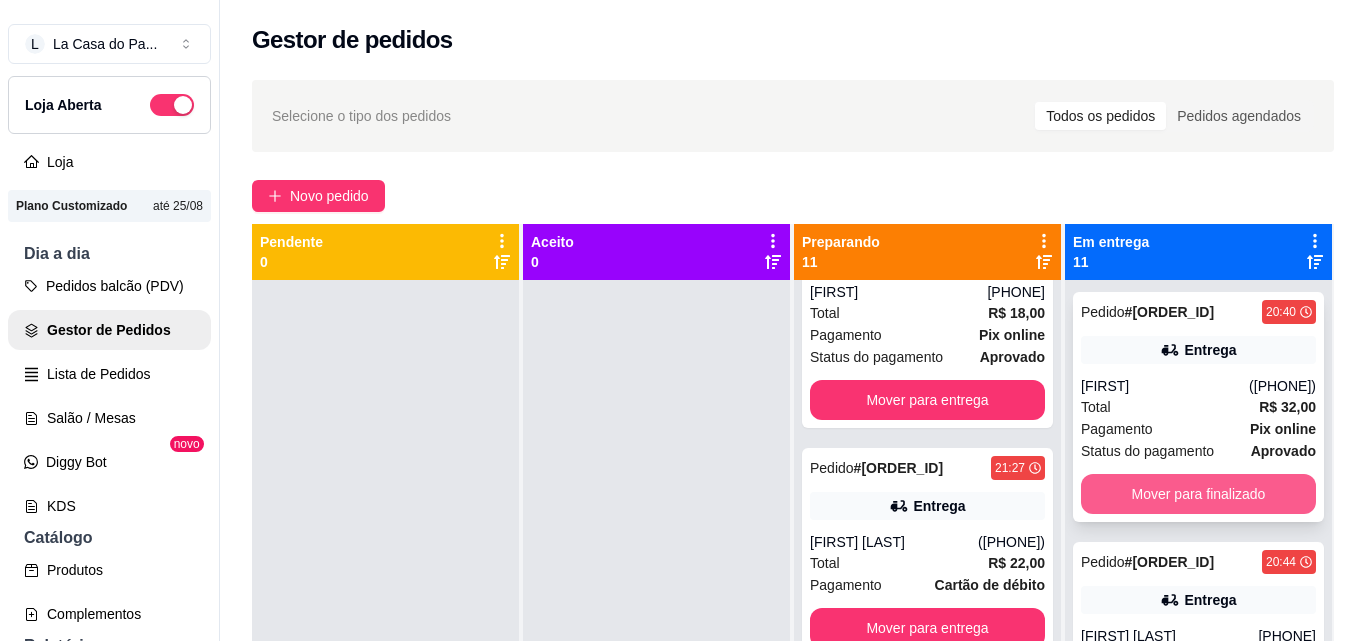 click on "Mover para finalizado" at bounding box center [1198, 494] 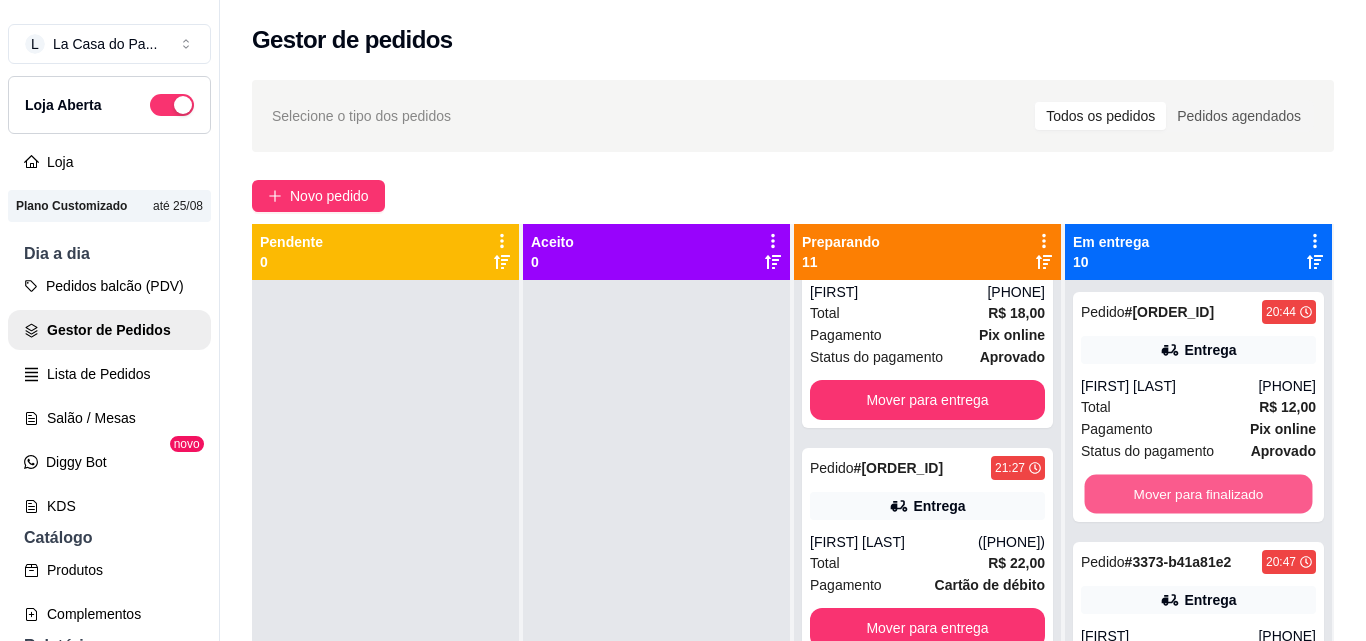 click on "Mover para finalizado" at bounding box center (1199, 494) 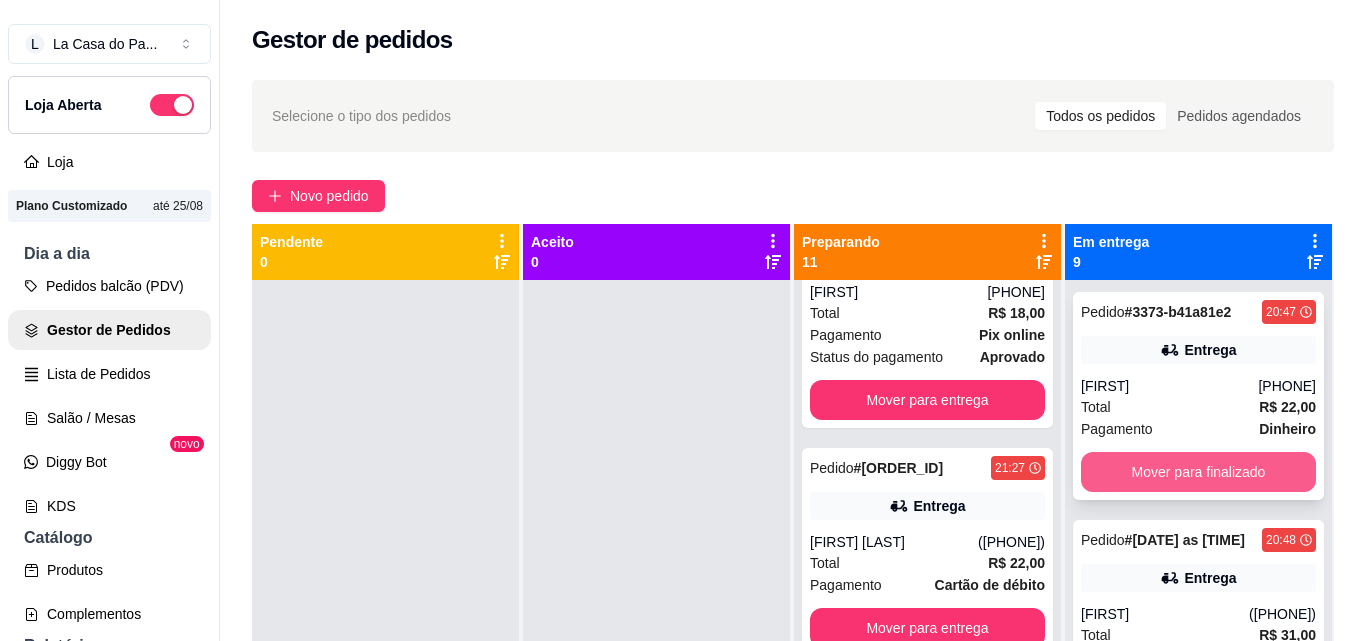 click on "Mover para finalizado" at bounding box center (1198, 472) 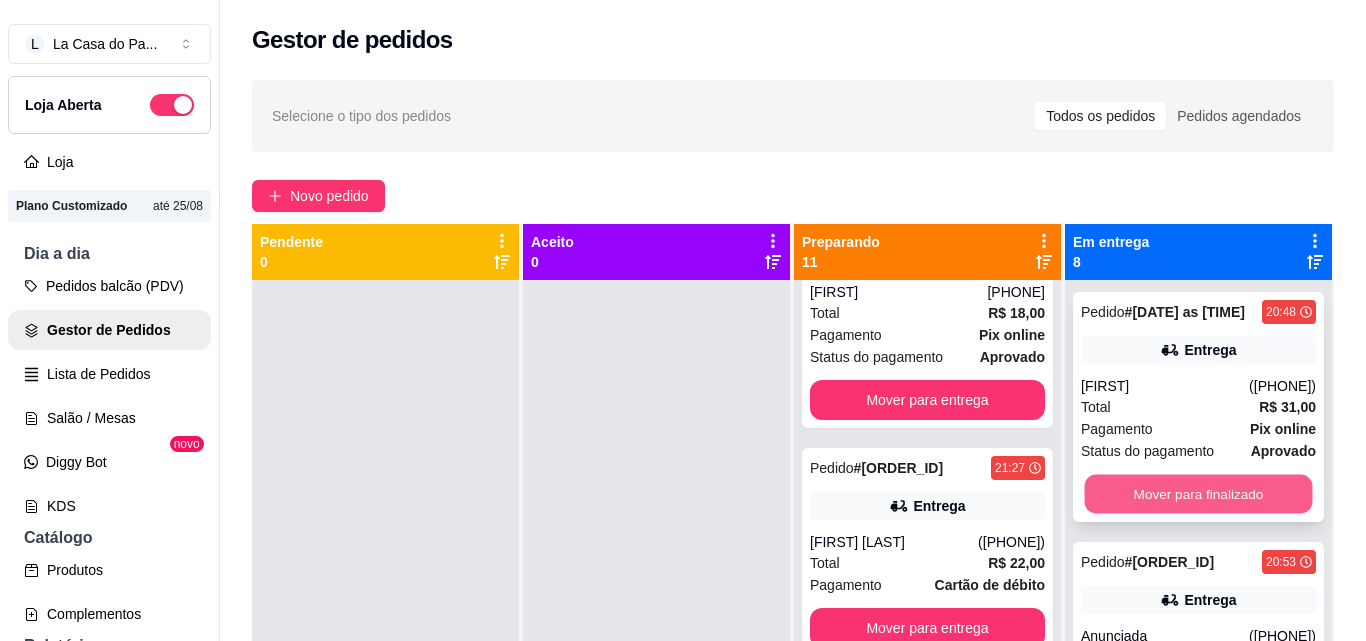 click on "Mover para finalizado" at bounding box center (1199, 494) 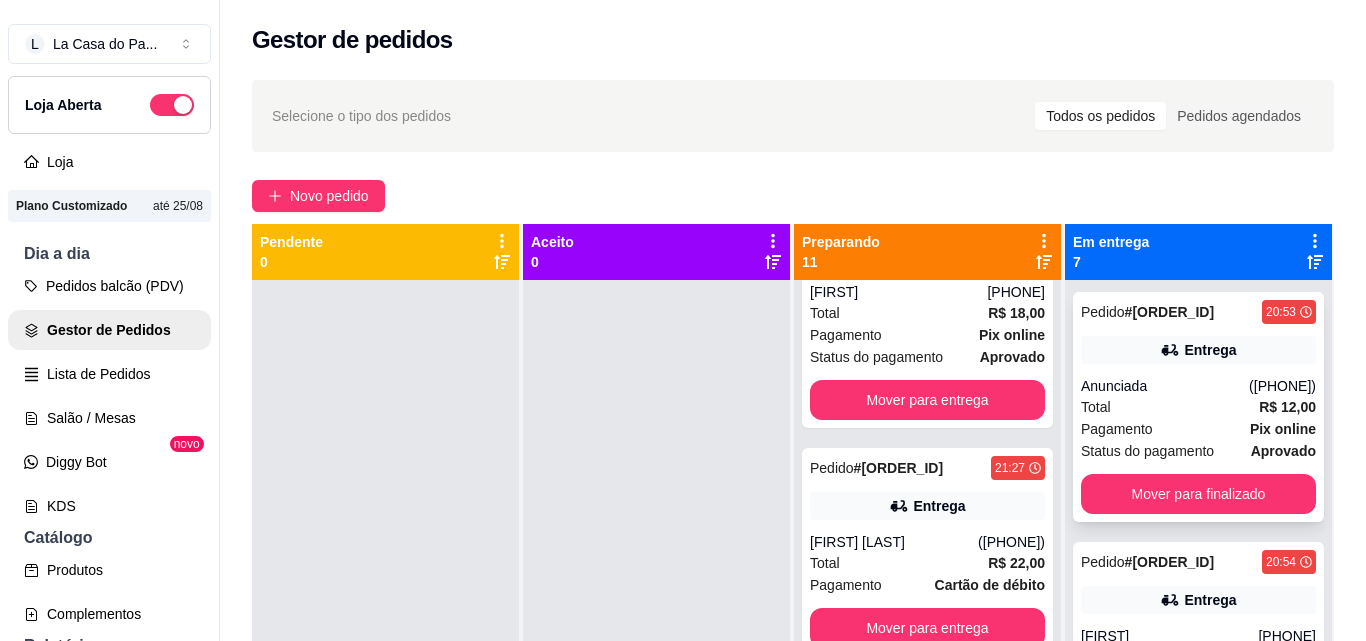 click on "Pedido  # [ORDER_ID] [TIME] Entrega [FIRST]  ([PHONE]) Total R$ 12,00 Pagamento Pix online Status do pagamento aprovado Mover para finalizado" at bounding box center [1198, 407] 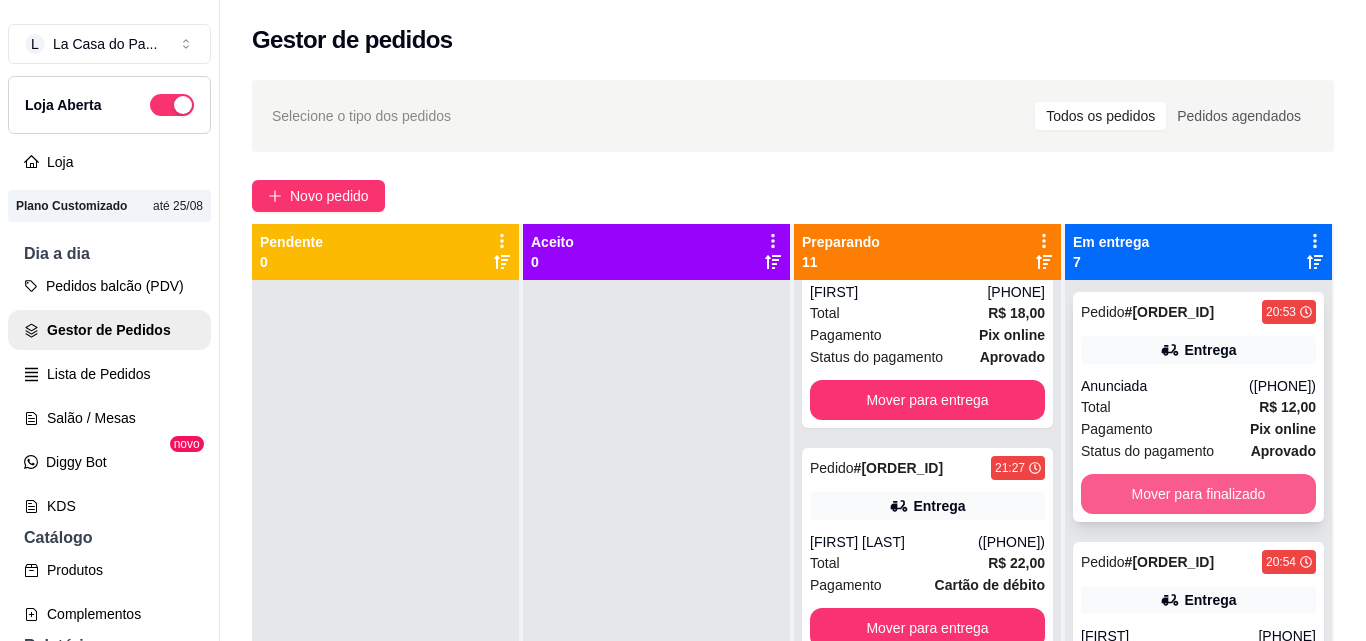 click on "Mover para finalizado" at bounding box center [1198, 494] 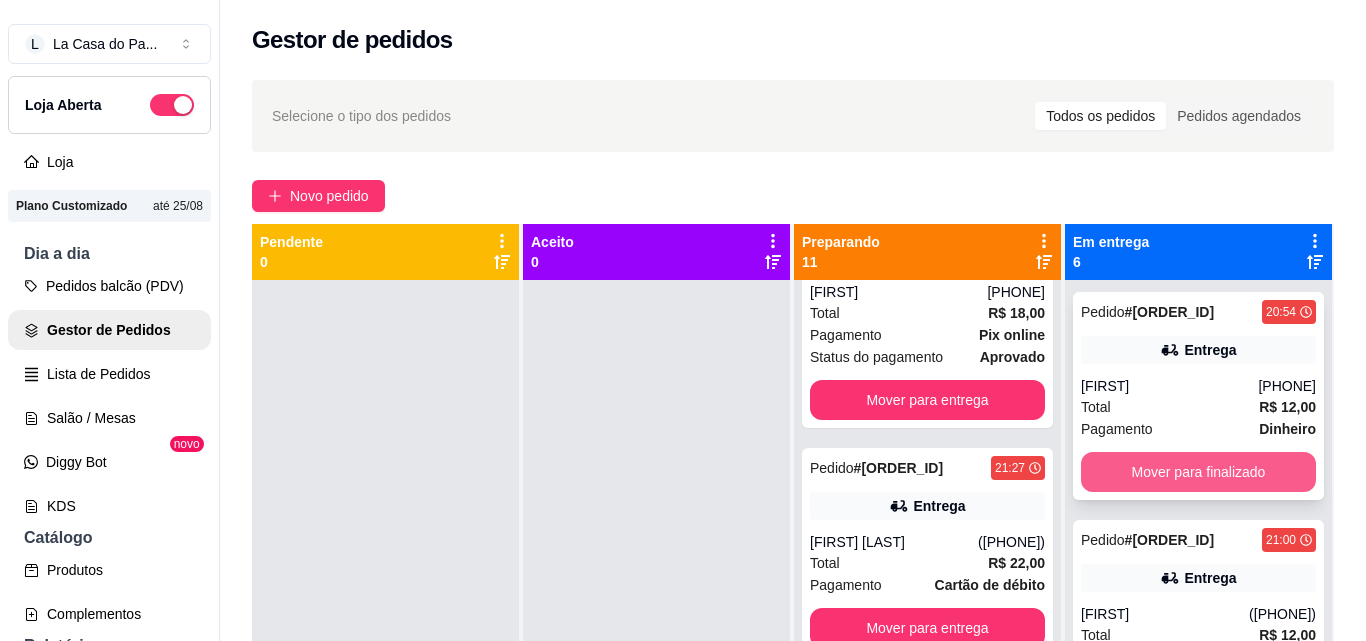 click on "Mover para finalizado" at bounding box center [1198, 472] 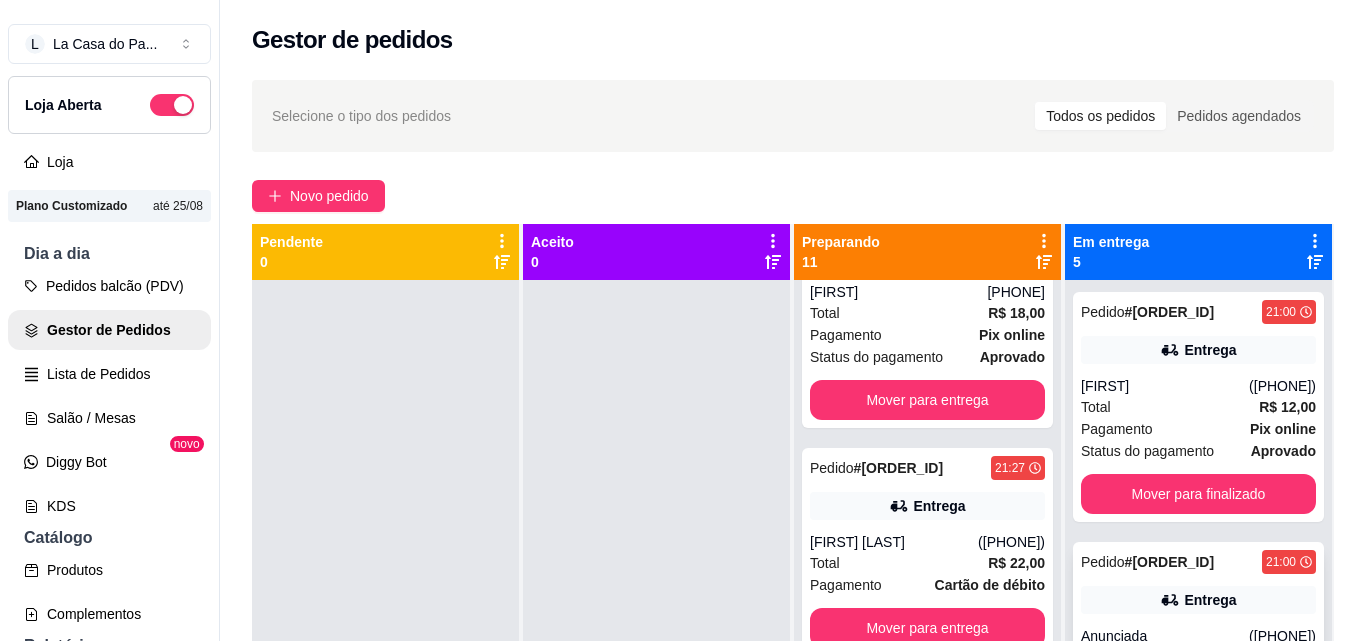 click on "Mover para finalizado" at bounding box center (1198, 744) 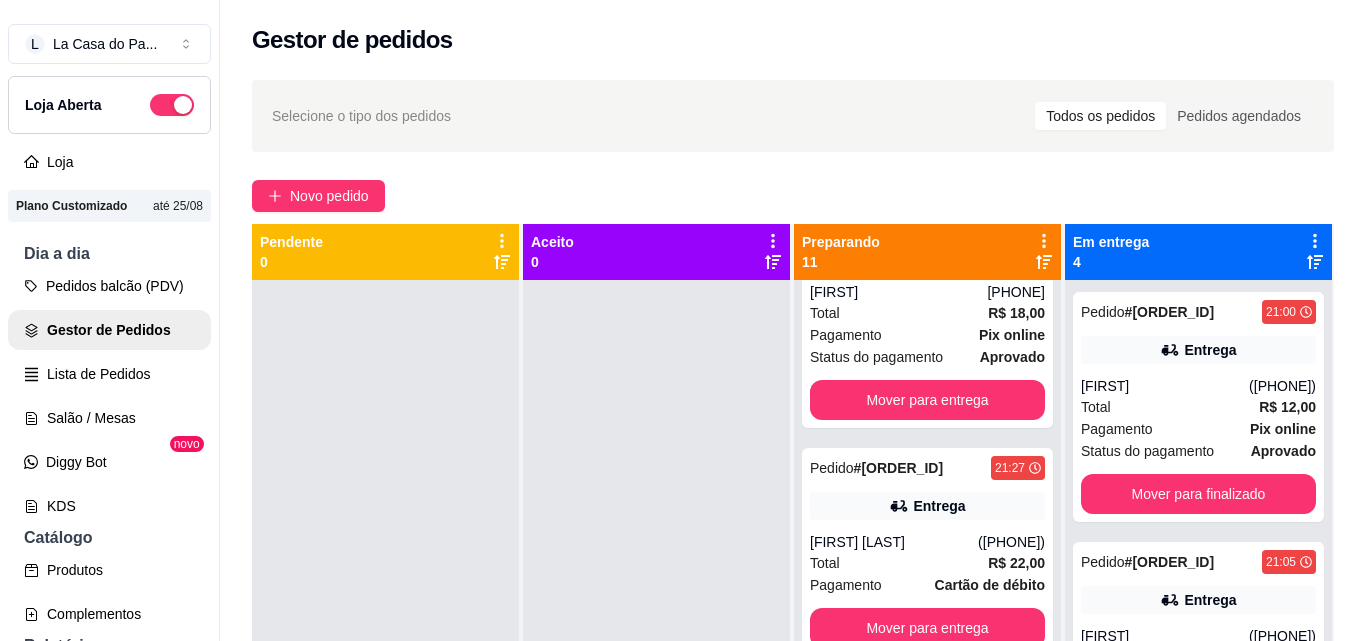 click on "Entrega" at bounding box center (927, -450) 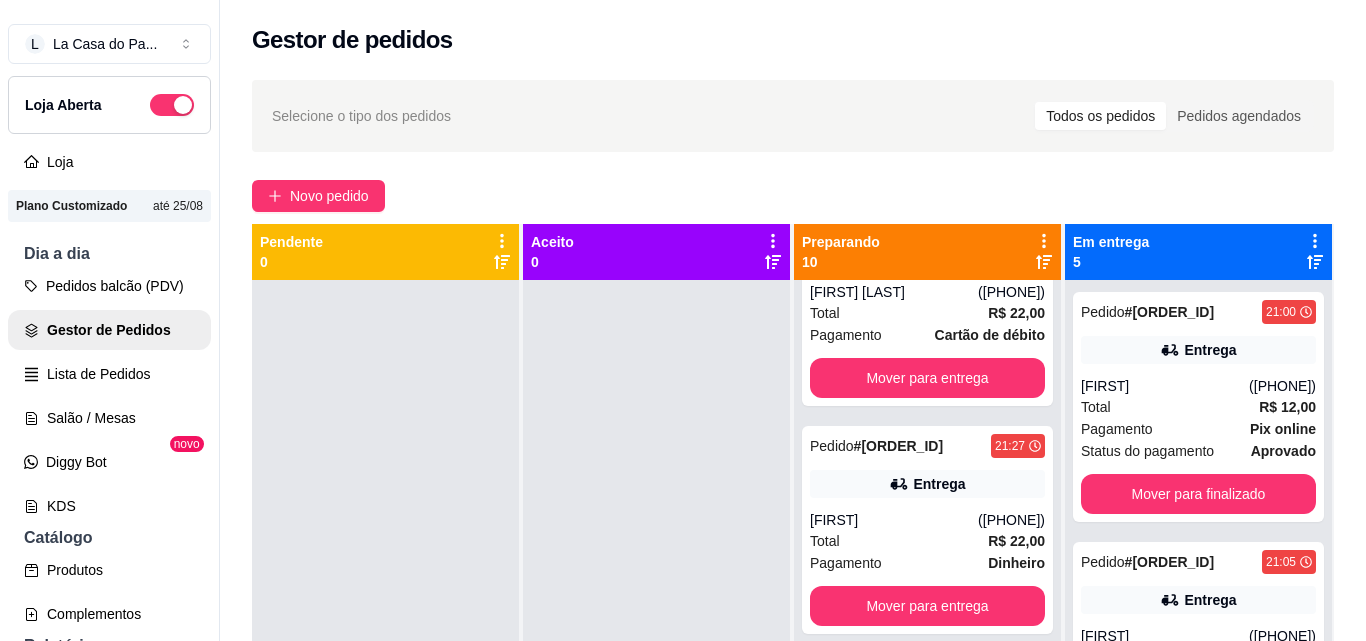click on "Mover para entrega" at bounding box center [927, -328] 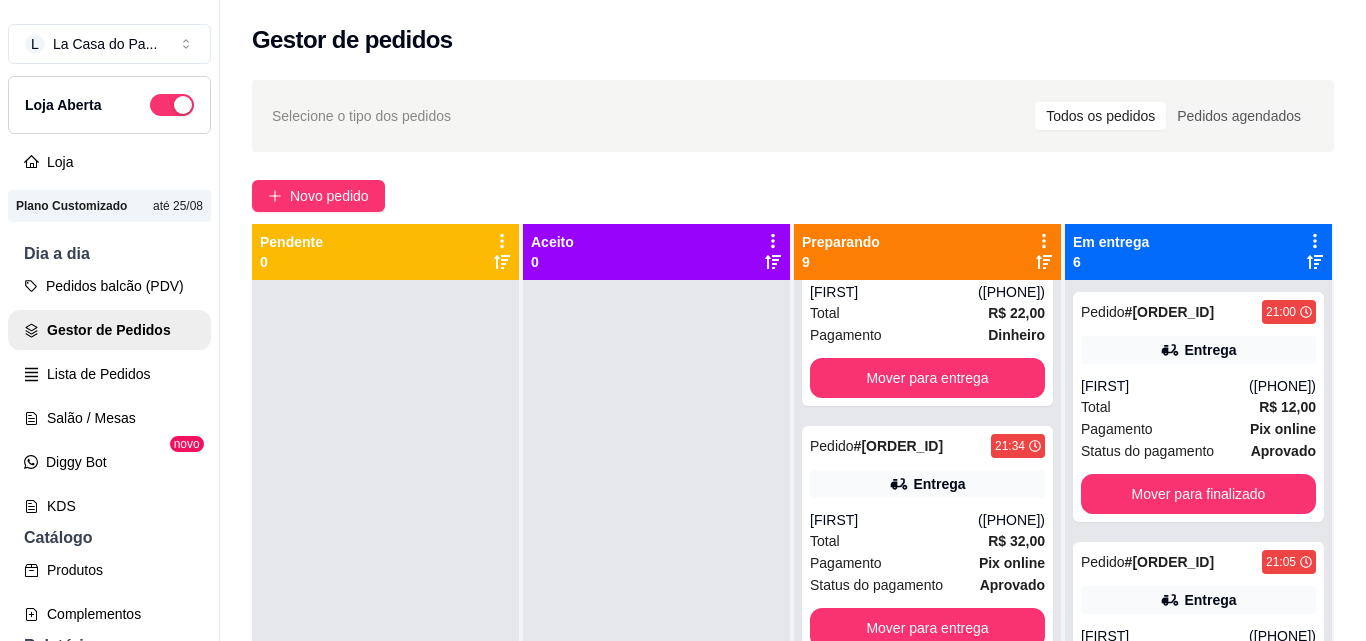 click on "Mover para entrega" at bounding box center (927, -328) 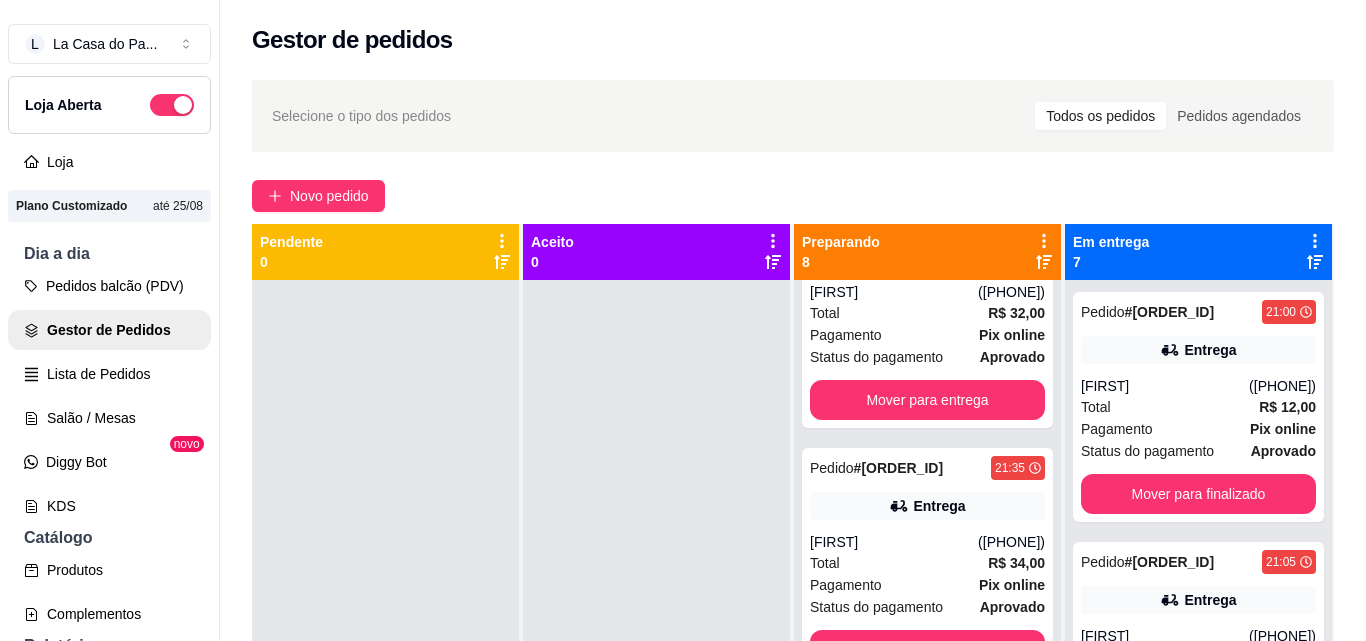 click on "Mover para entrega" at bounding box center (927, -306) 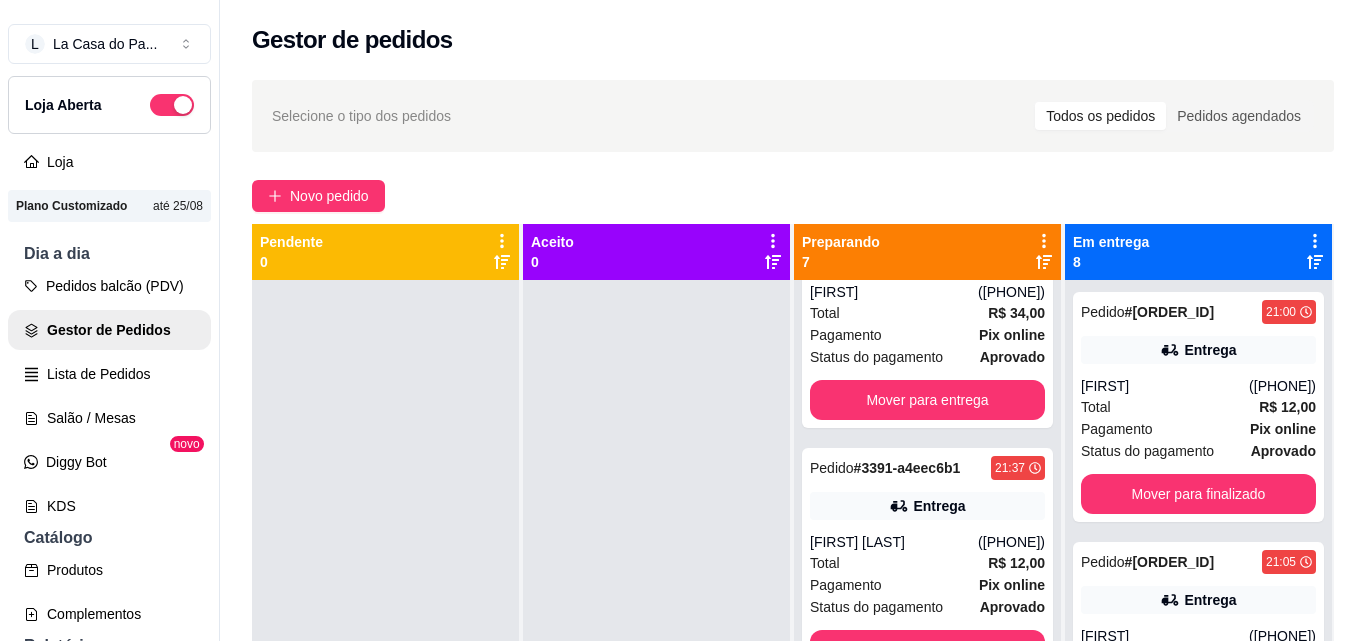 click on "Mover para entrega" at bounding box center [927, -328] 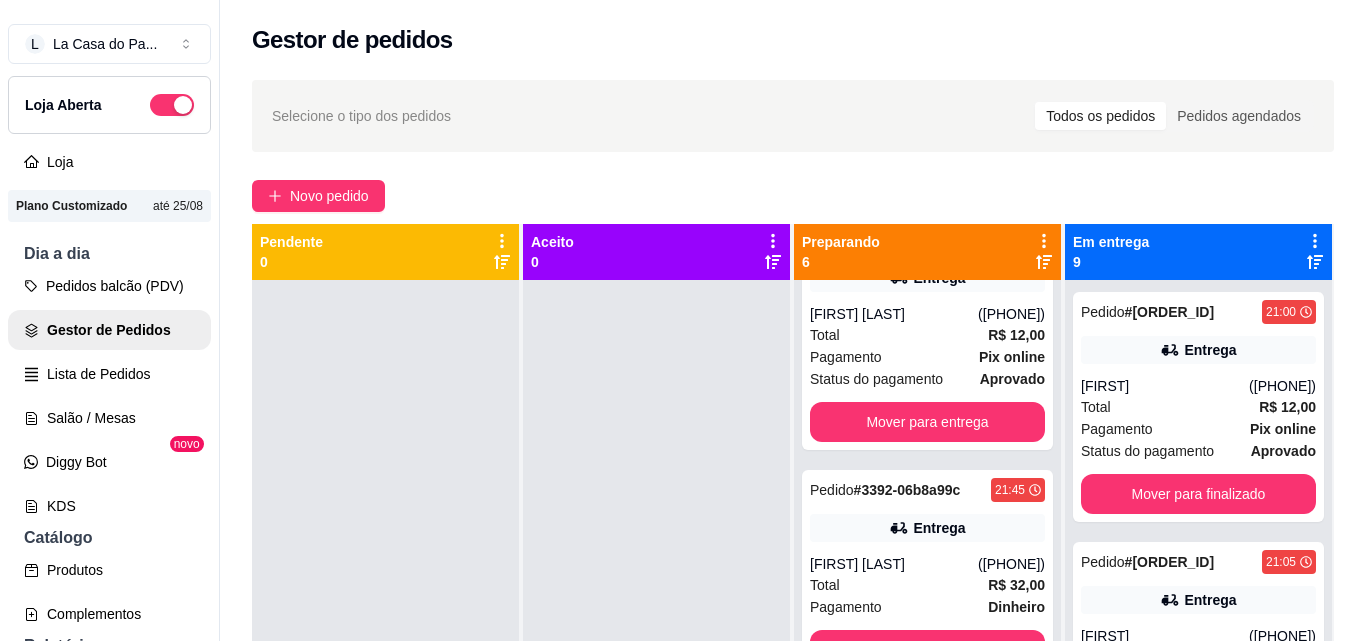 click on "Mover para entrega" at bounding box center [927, -328] 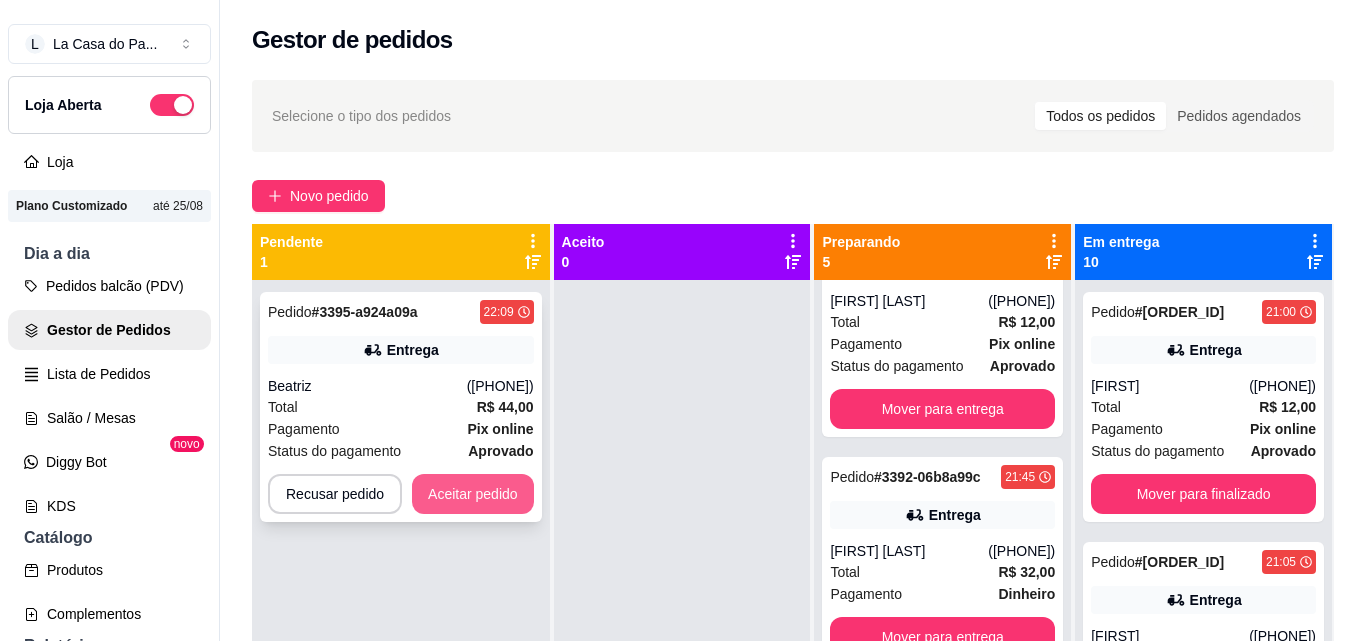 click on "Aceitar pedido" at bounding box center [473, 494] 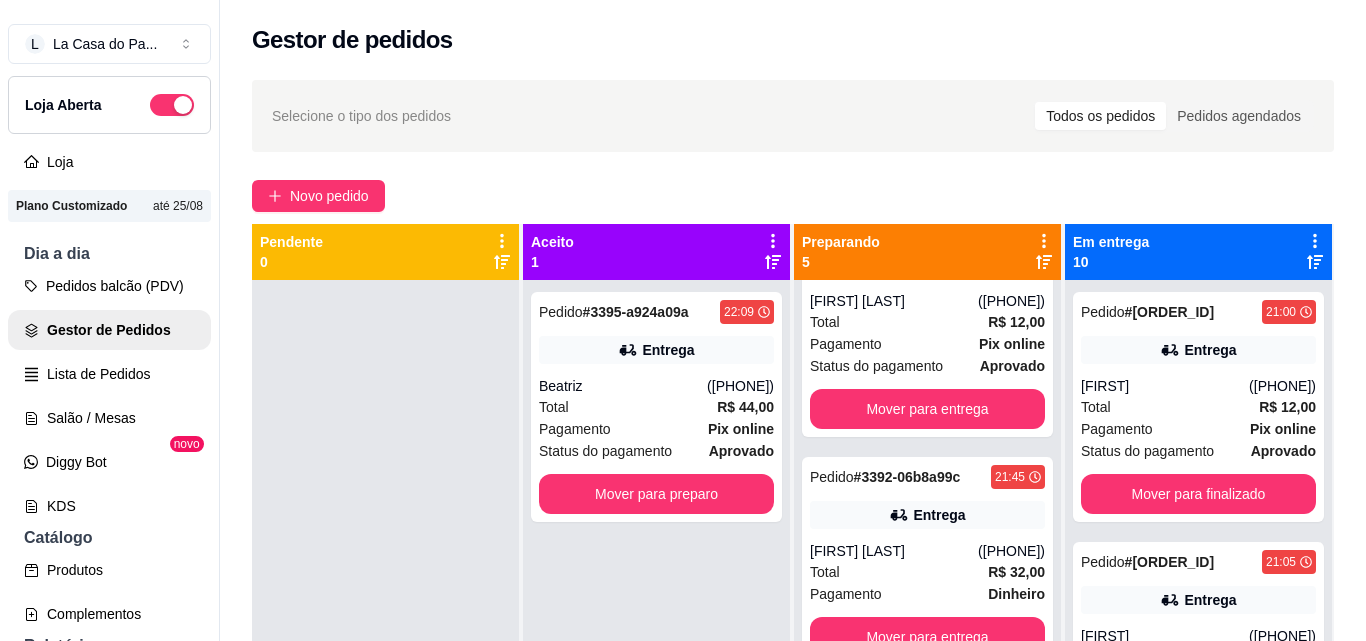 click on "Beatriz" at bounding box center [623, 386] 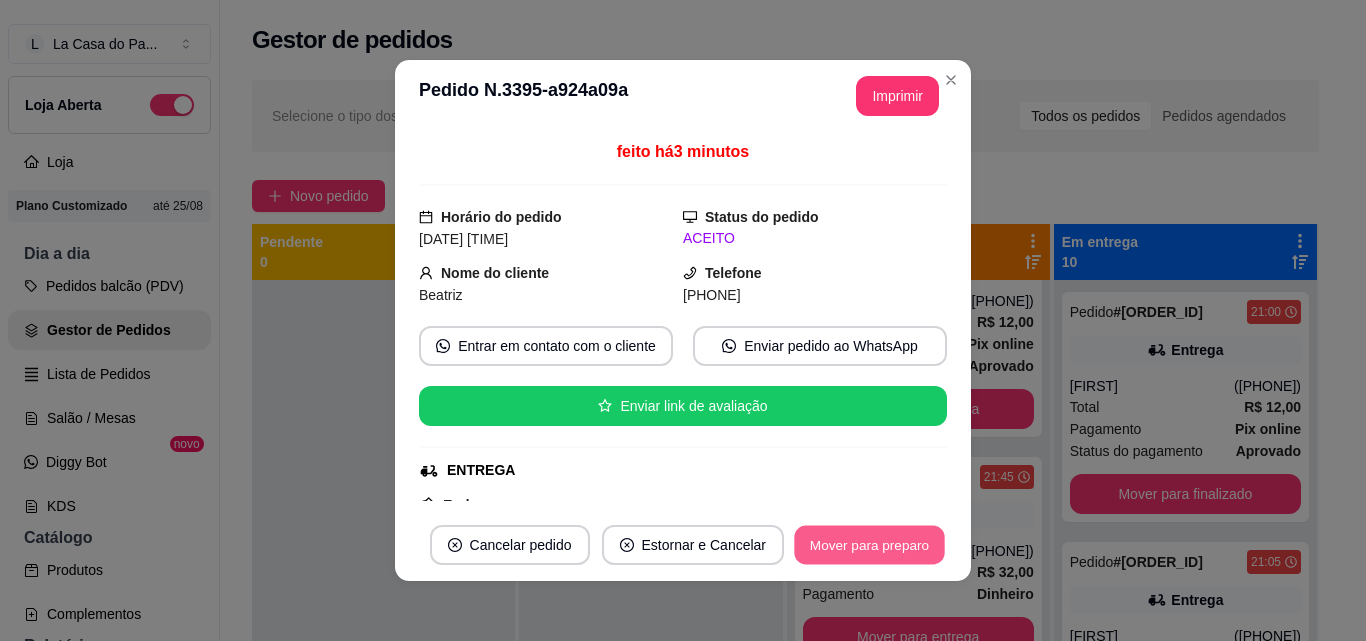 click on "Mover para preparo" at bounding box center (869, 545) 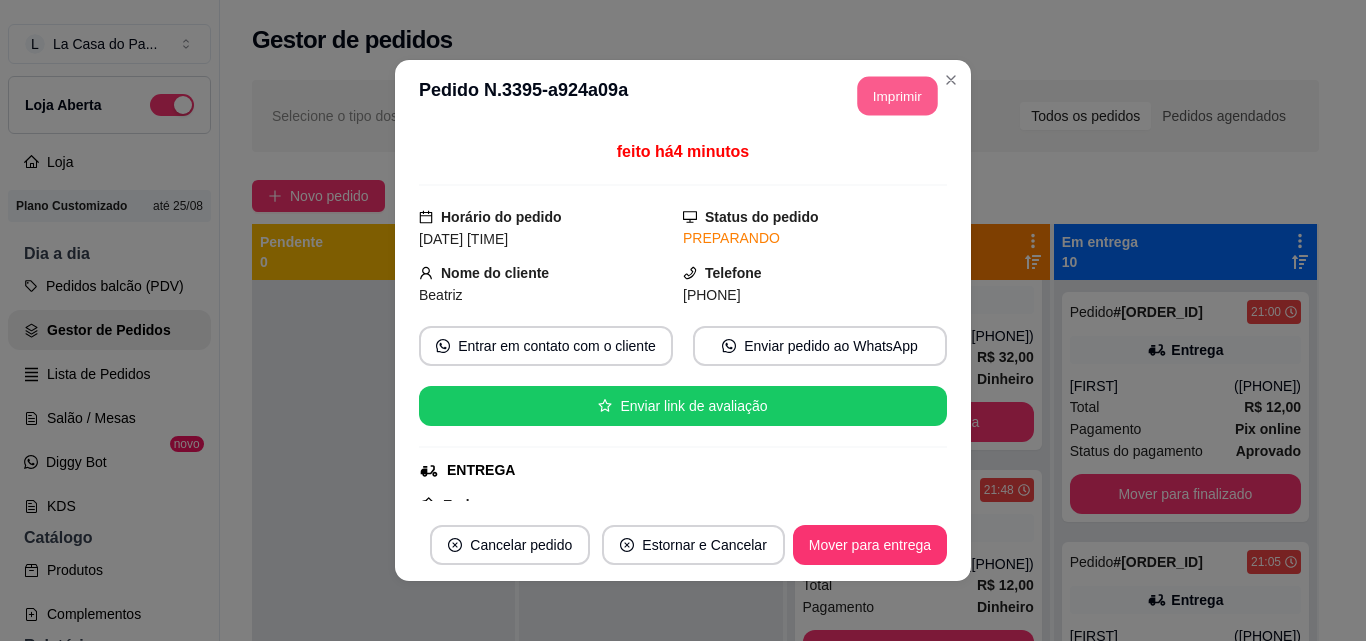 click on "Imprimir" at bounding box center (898, 96) 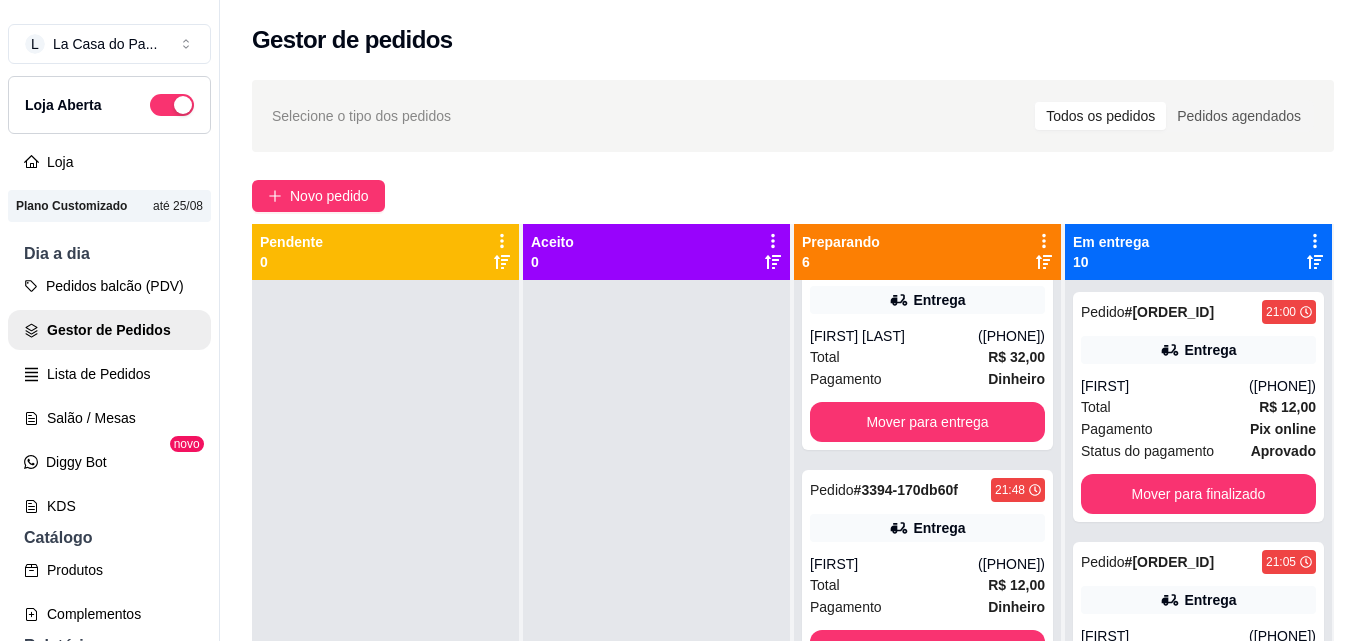 click on "Mover para entrega" at bounding box center [927, -306] 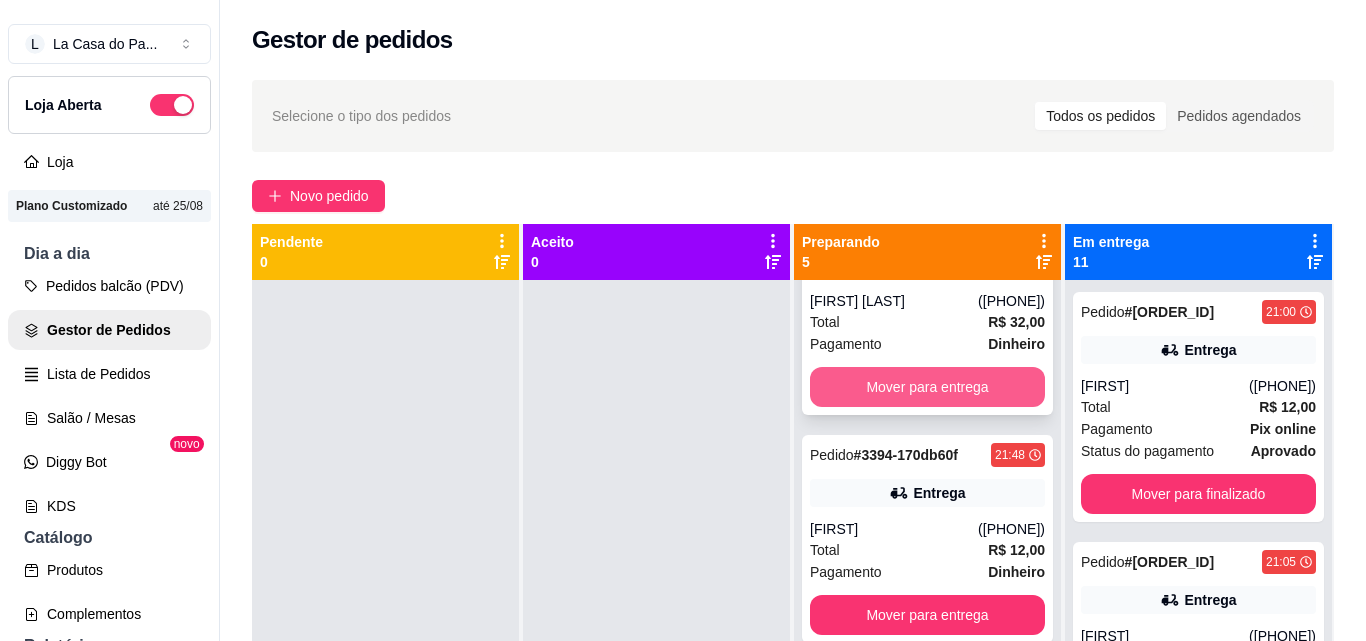 click on "Mover para entrega" at bounding box center (927, 387) 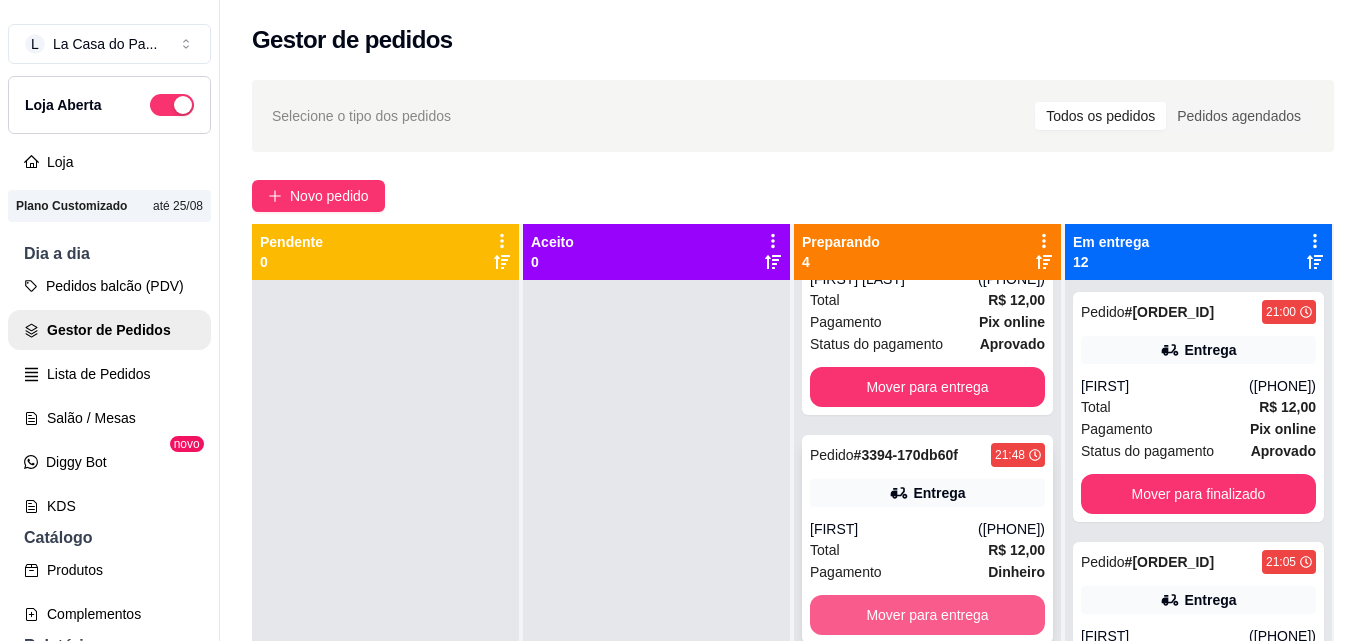 click on "Mover para entrega" at bounding box center [927, 615] 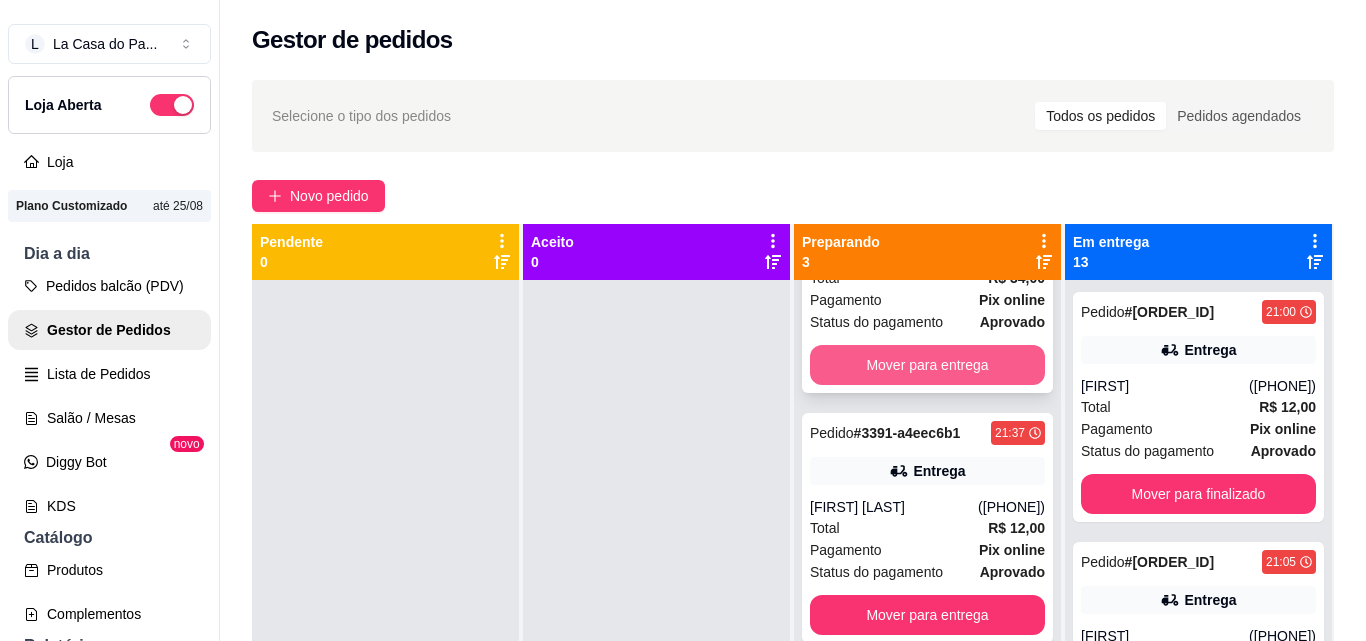 click on "Mover para entrega" at bounding box center (927, 365) 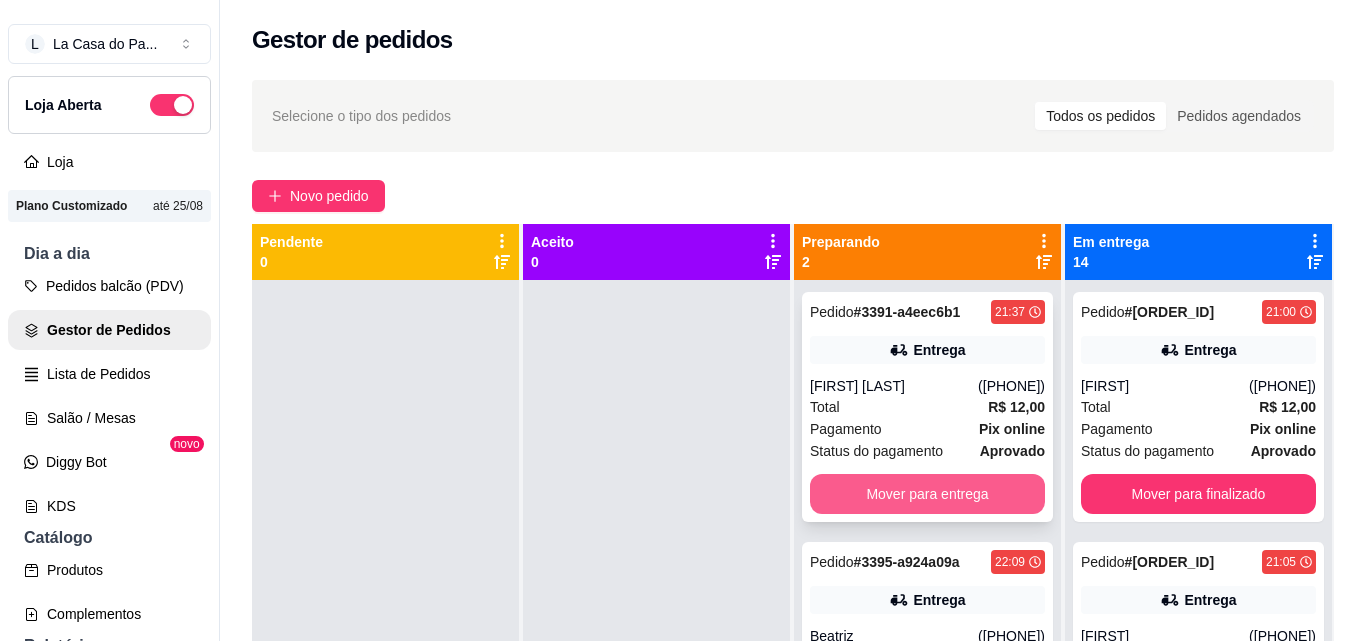 click on "Mover para entrega" at bounding box center (927, 494) 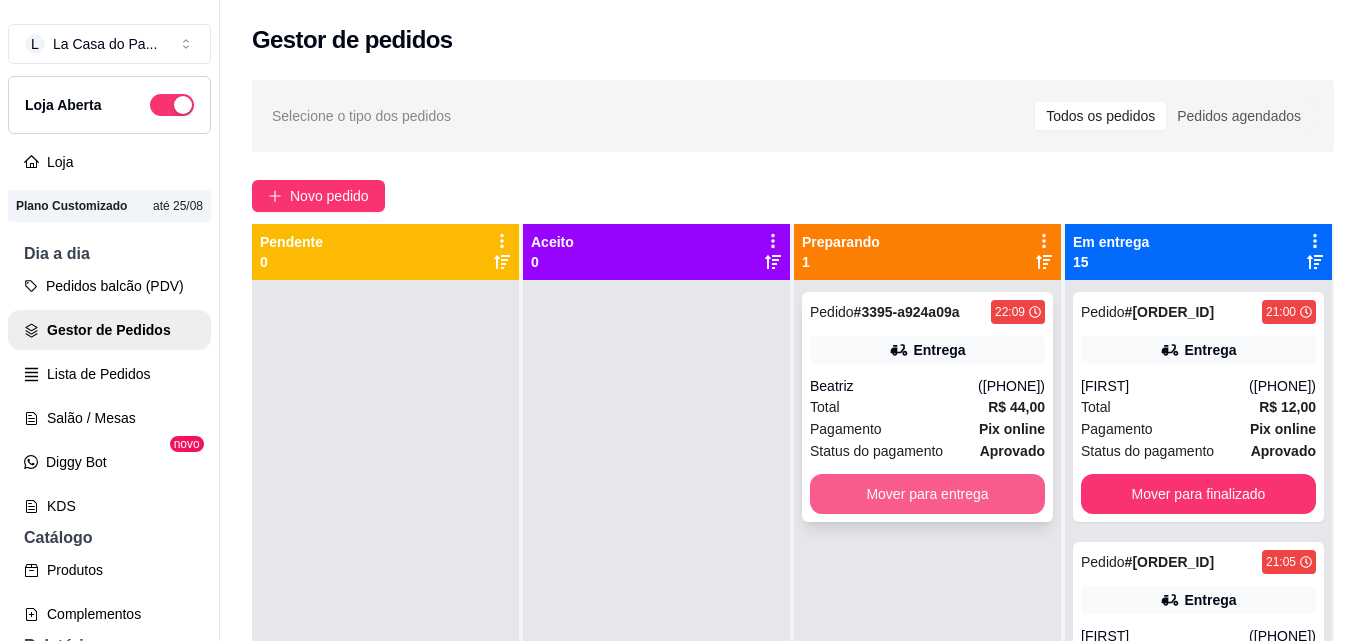 click on "Mover para entrega" at bounding box center [927, 494] 